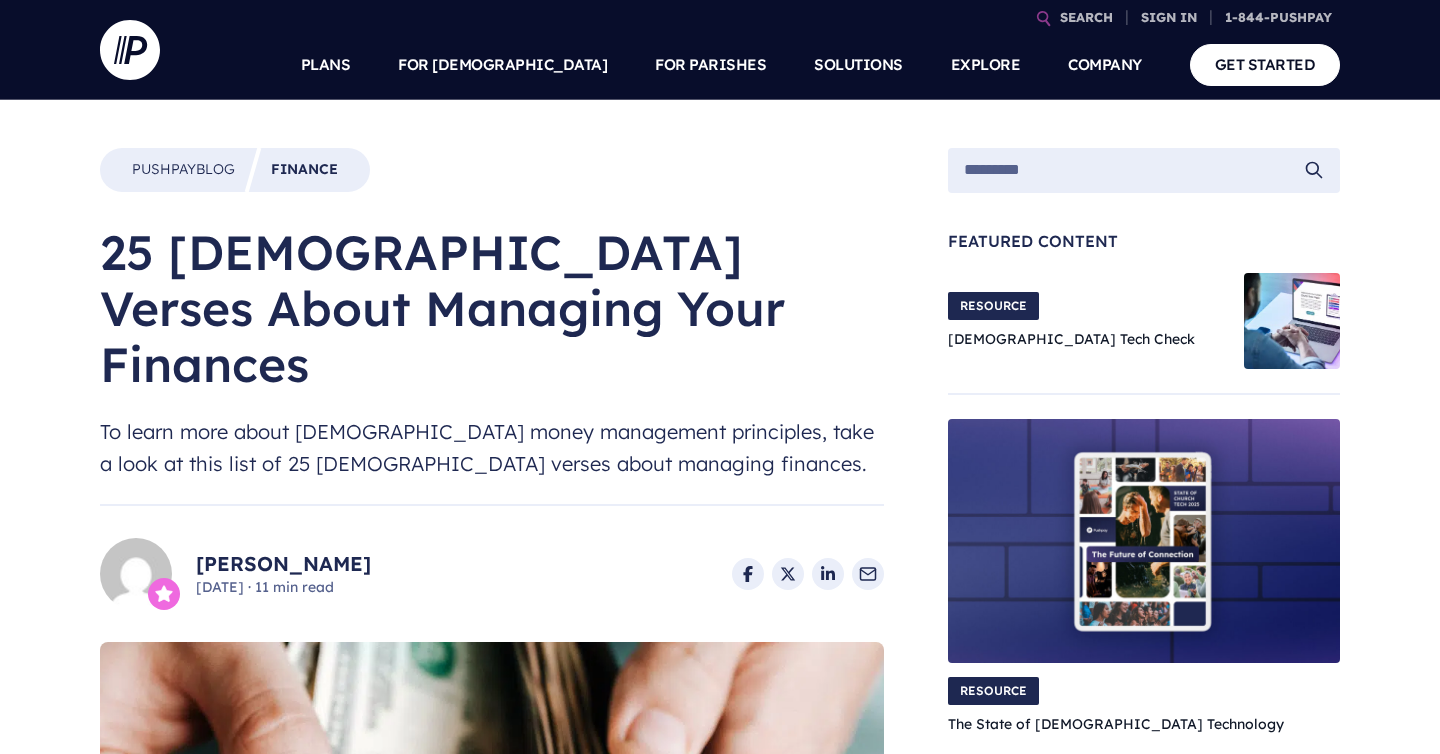 scroll, scrollTop: 0, scrollLeft: 0, axis: both 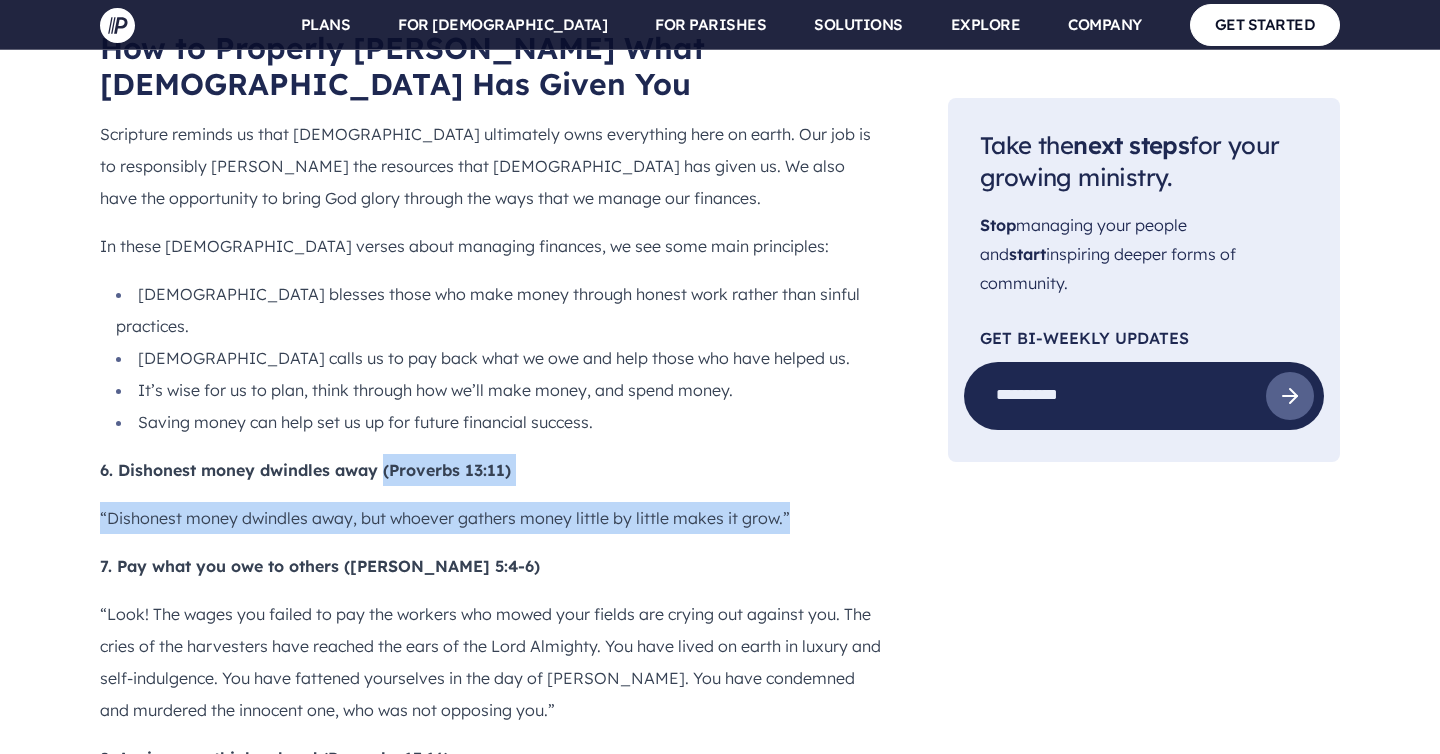 drag, startPoint x: 385, startPoint y: 189, endPoint x: 867, endPoint y: 265, distance: 487.95493 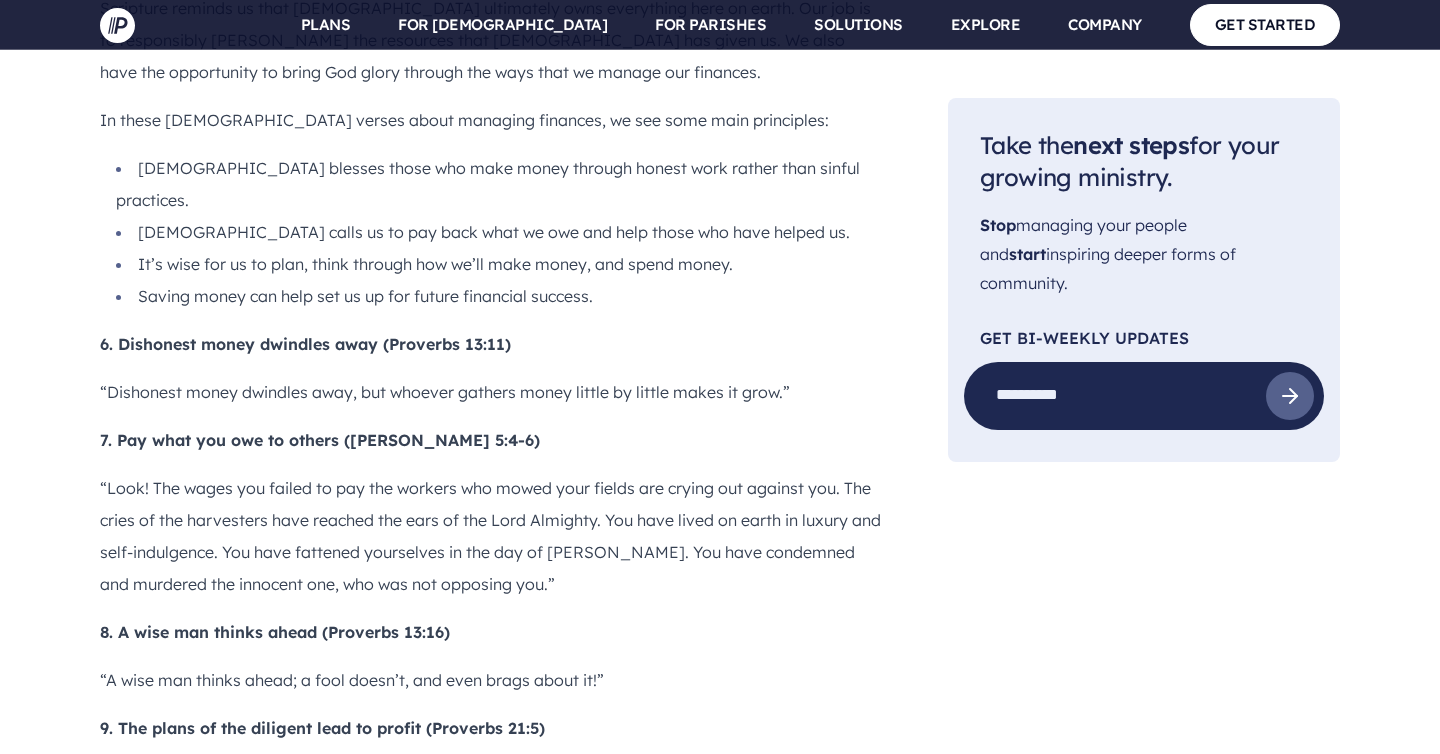 scroll, scrollTop: 2932, scrollLeft: 0, axis: vertical 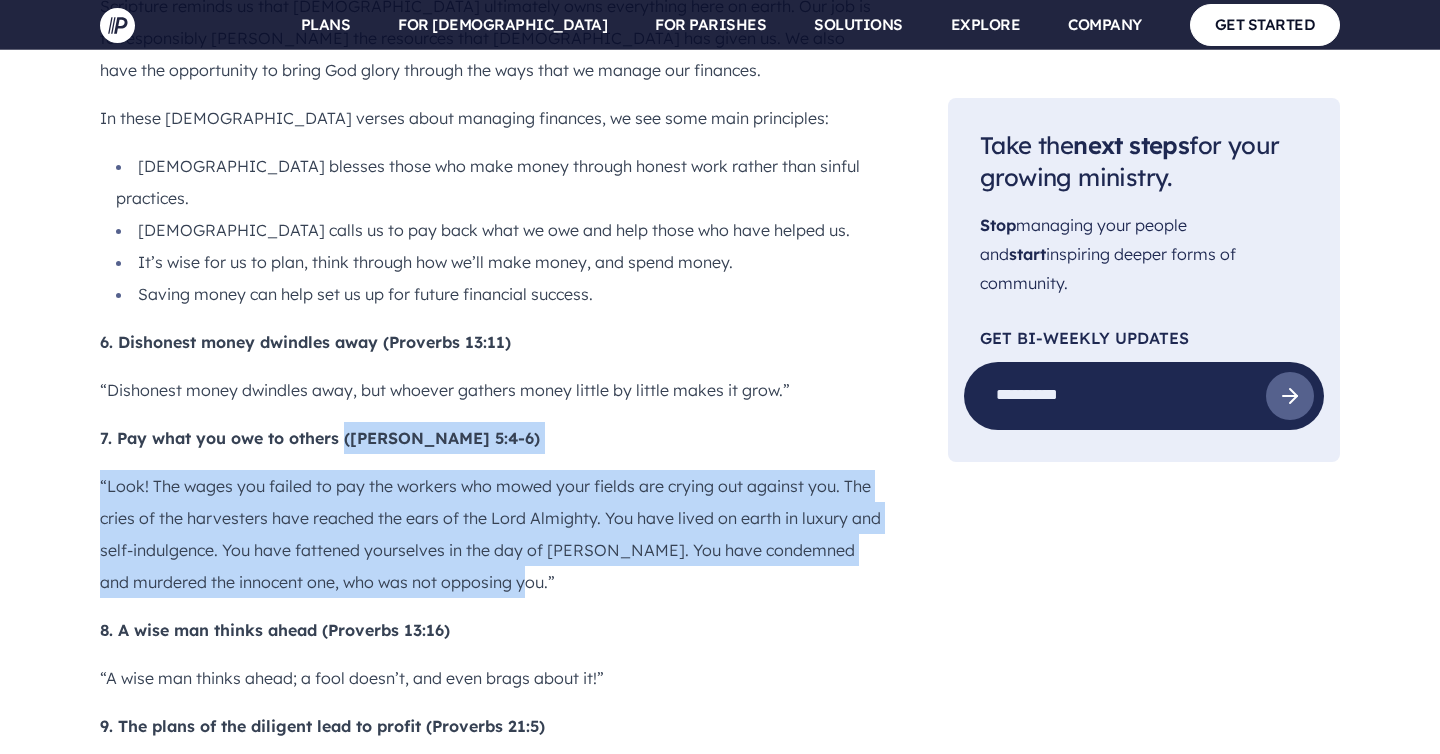 drag, startPoint x: 347, startPoint y: 152, endPoint x: 523, endPoint y: 294, distance: 226.14156 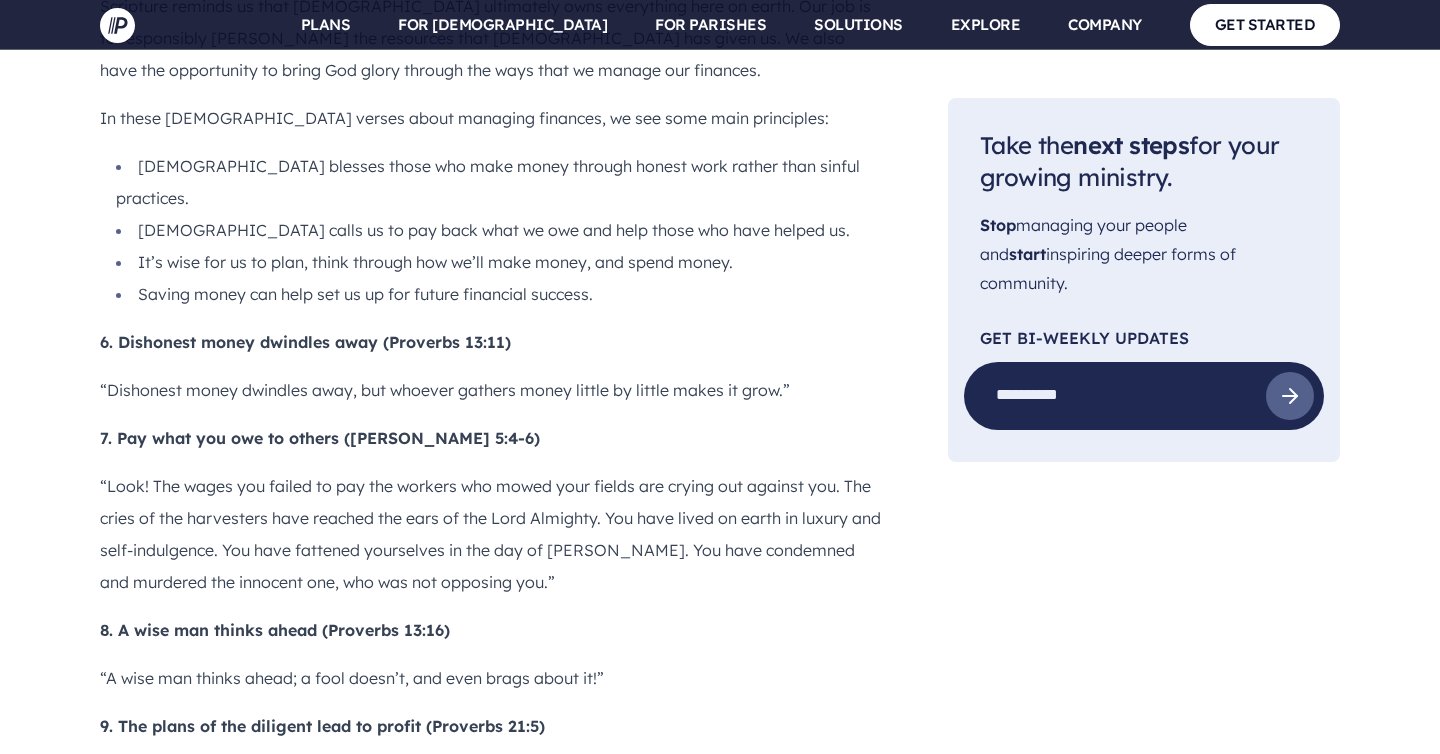 click on "8. A wise man thinks ahead (Proverbs 13:16)" at bounding box center [492, 630] 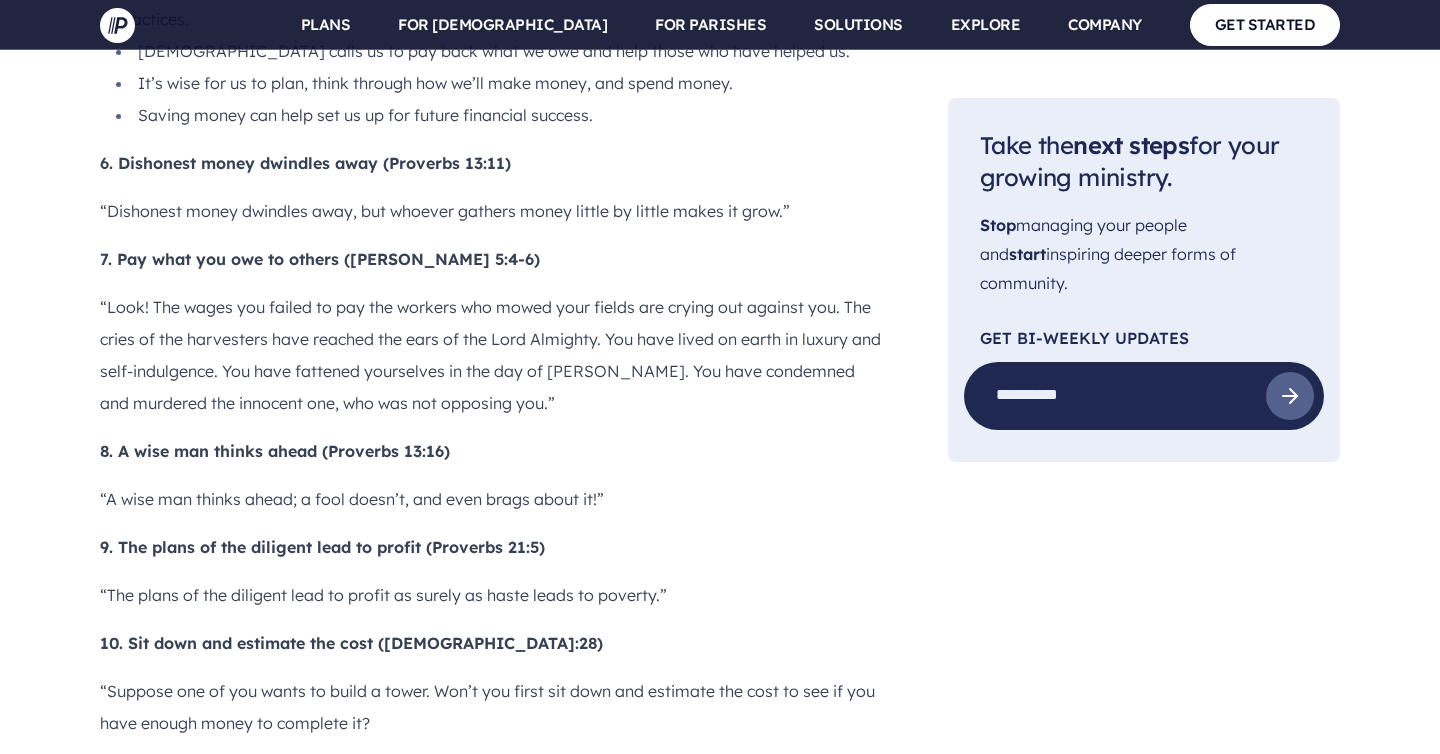 scroll, scrollTop: 3114, scrollLeft: 0, axis: vertical 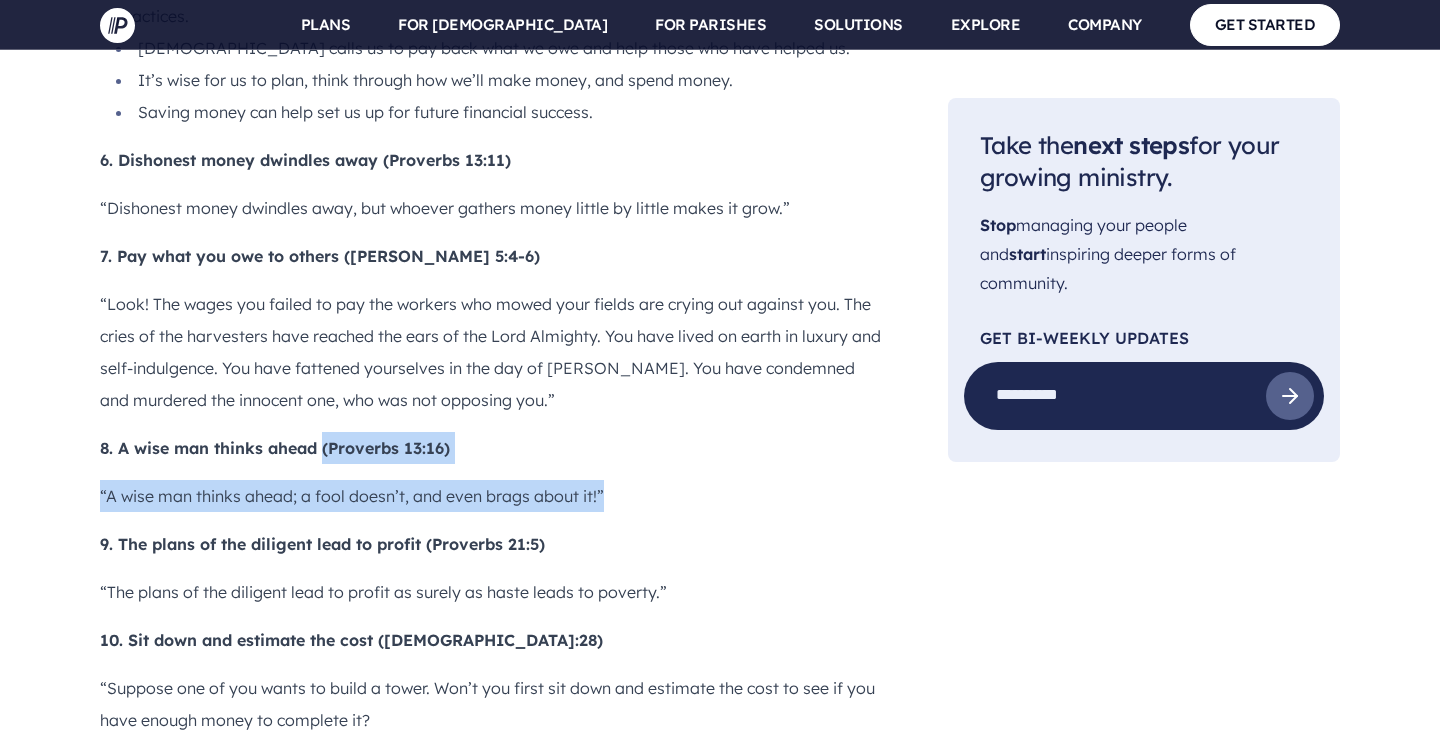 drag, startPoint x: 322, startPoint y: 163, endPoint x: 612, endPoint y: 206, distance: 293.1706 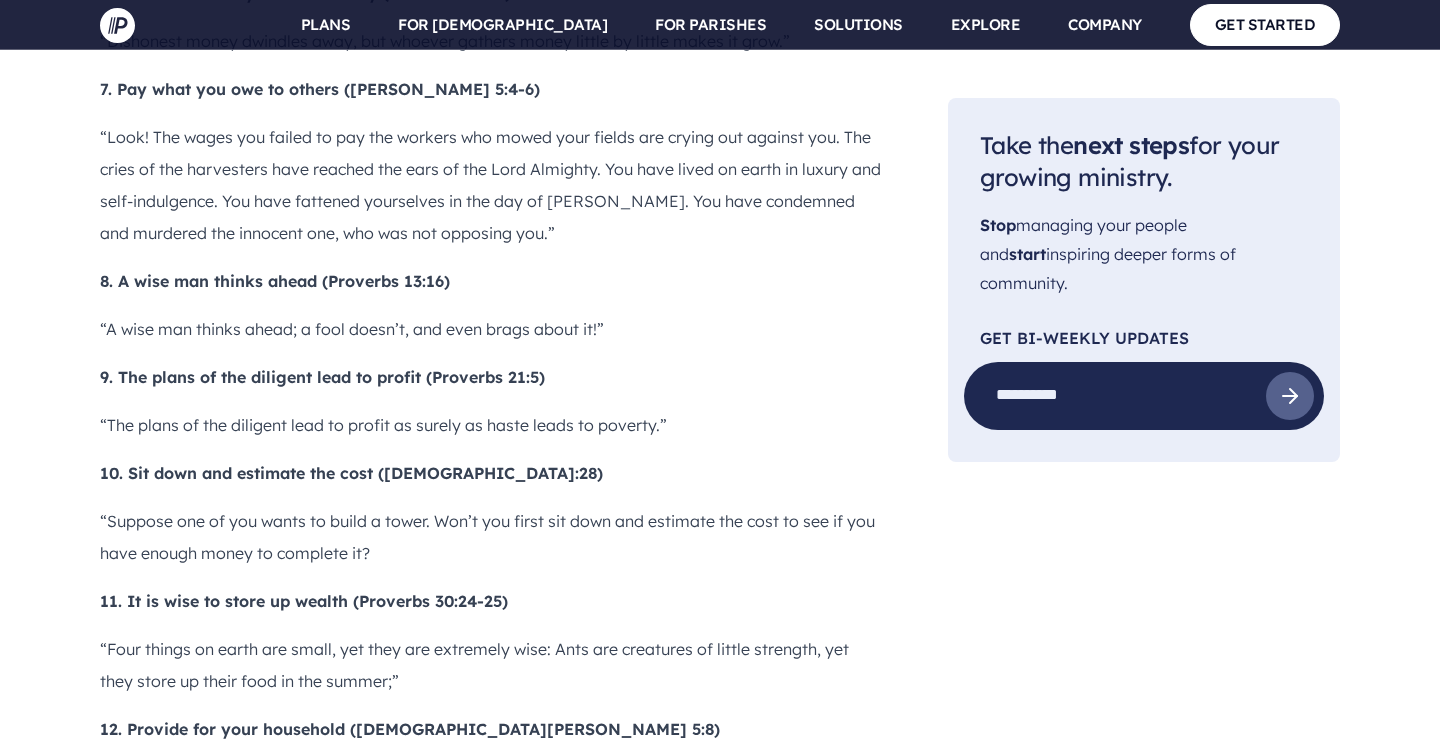 scroll, scrollTop: 3296, scrollLeft: 0, axis: vertical 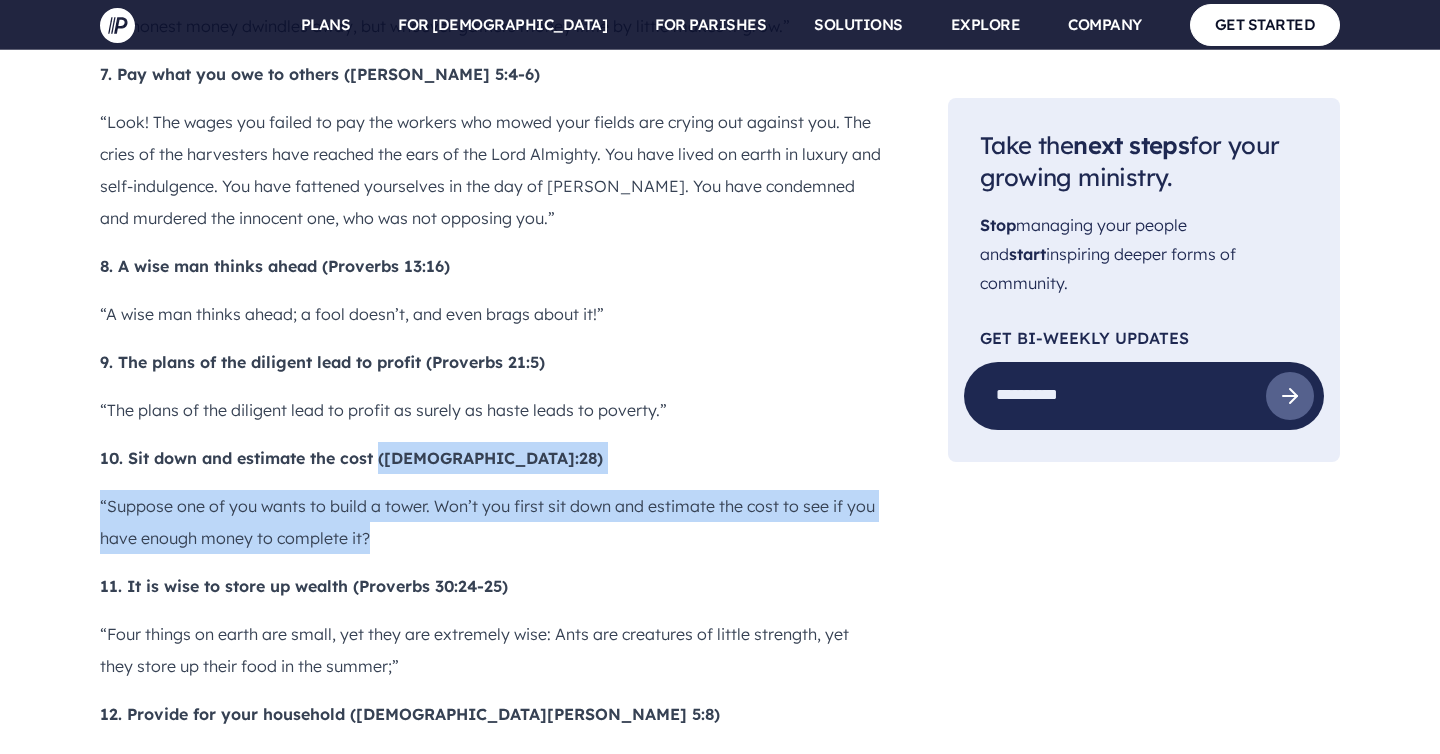 drag, startPoint x: 381, startPoint y: 176, endPoint x: 373, endPoint y: 245, distance: 69.46222 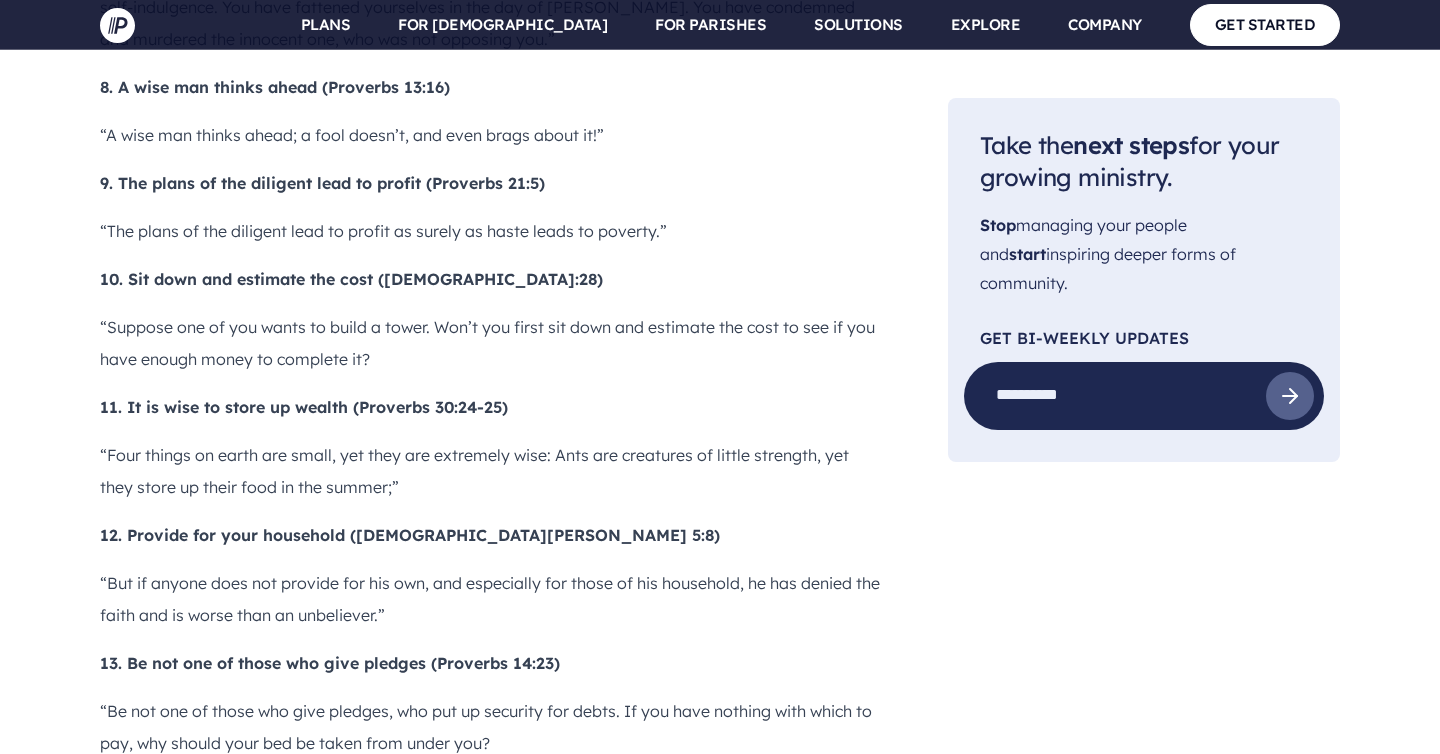 scroll, scrollTop: 3476, scrollLeft: 0, axis: vertical 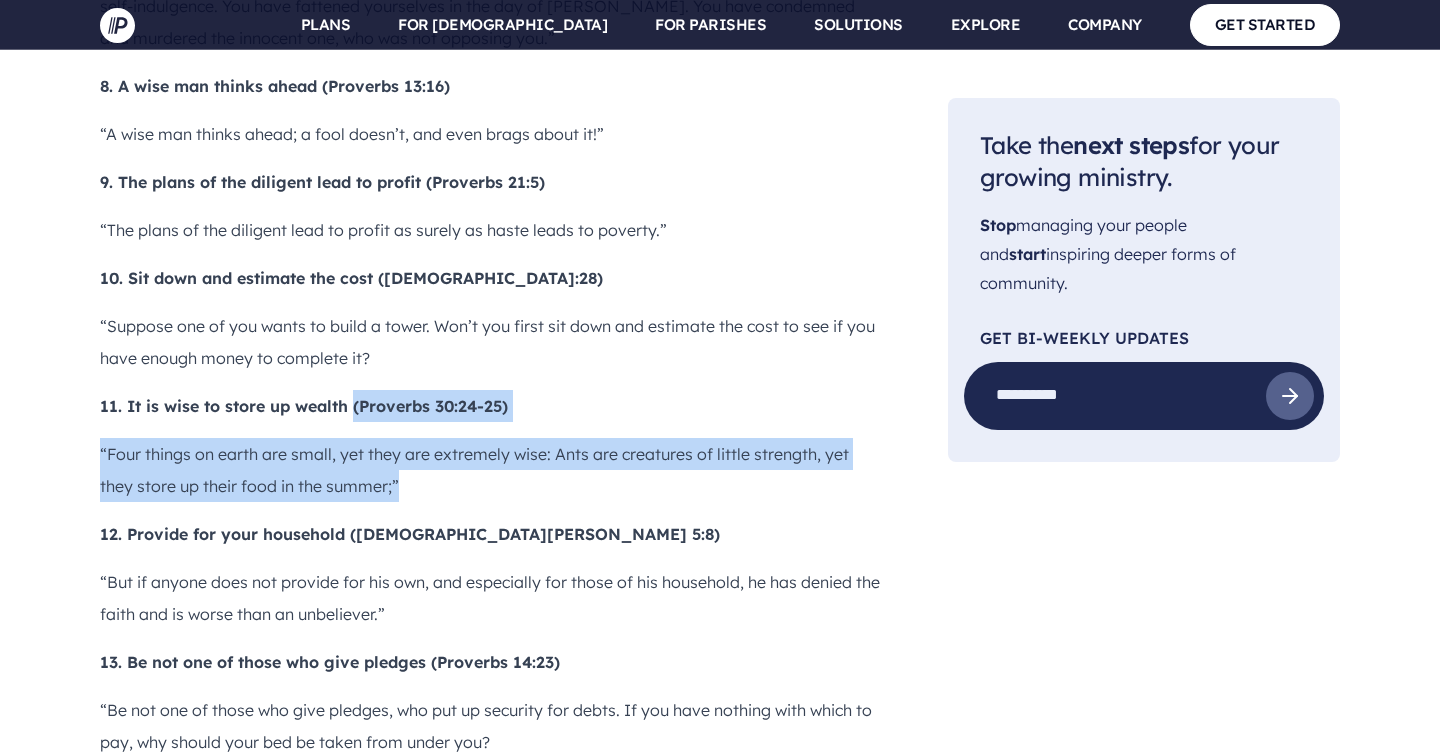 drag, startPoint x: 354, startPoint y: 121, endPoint x: 403, endPoint y: 193, distance: 87.0919 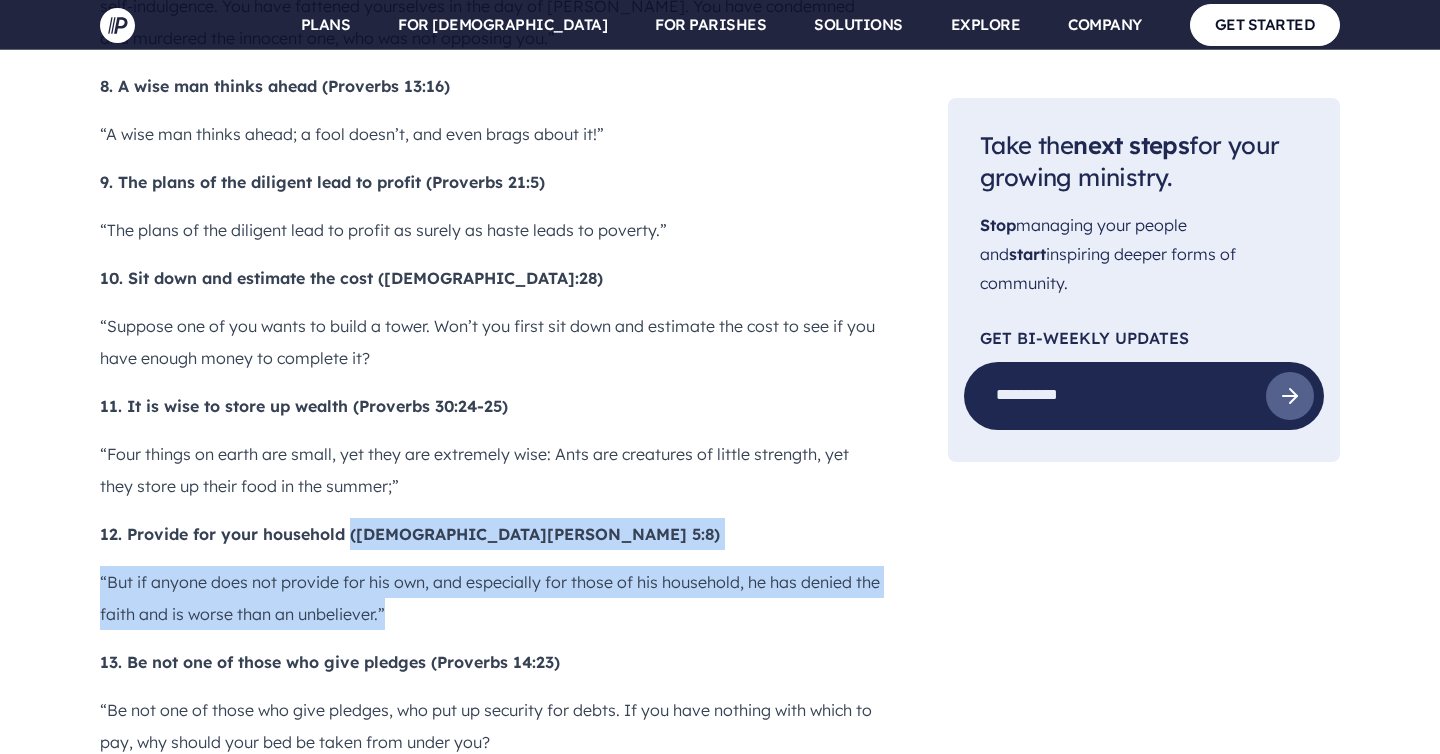 drag, startPoint x: 350, startPoint y: 253, endPoint x: 386, endPoint y: 324, distance: 79.60528 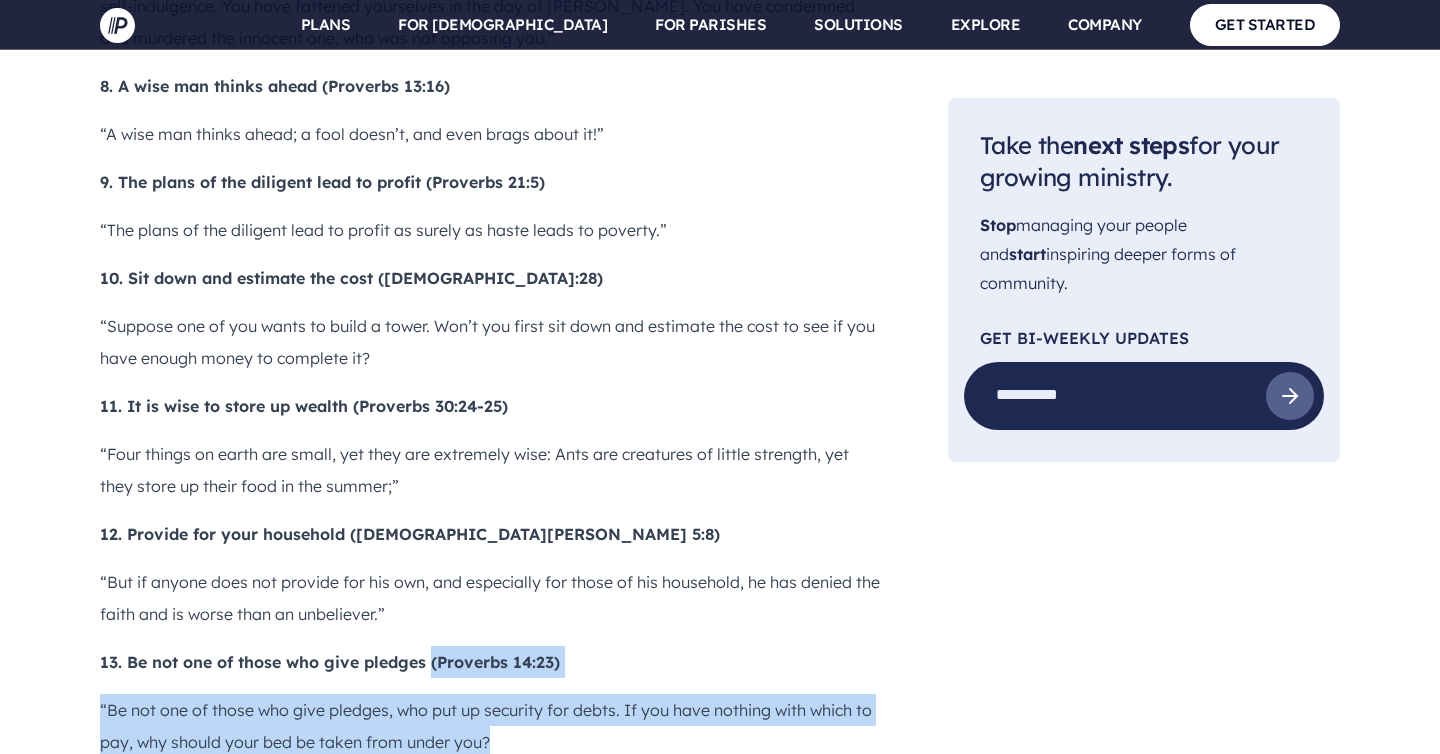 drag, startPoint x: 432, startPoint y: 379, endPoint x: 503, endPoint y: 458, distance: 106.21676 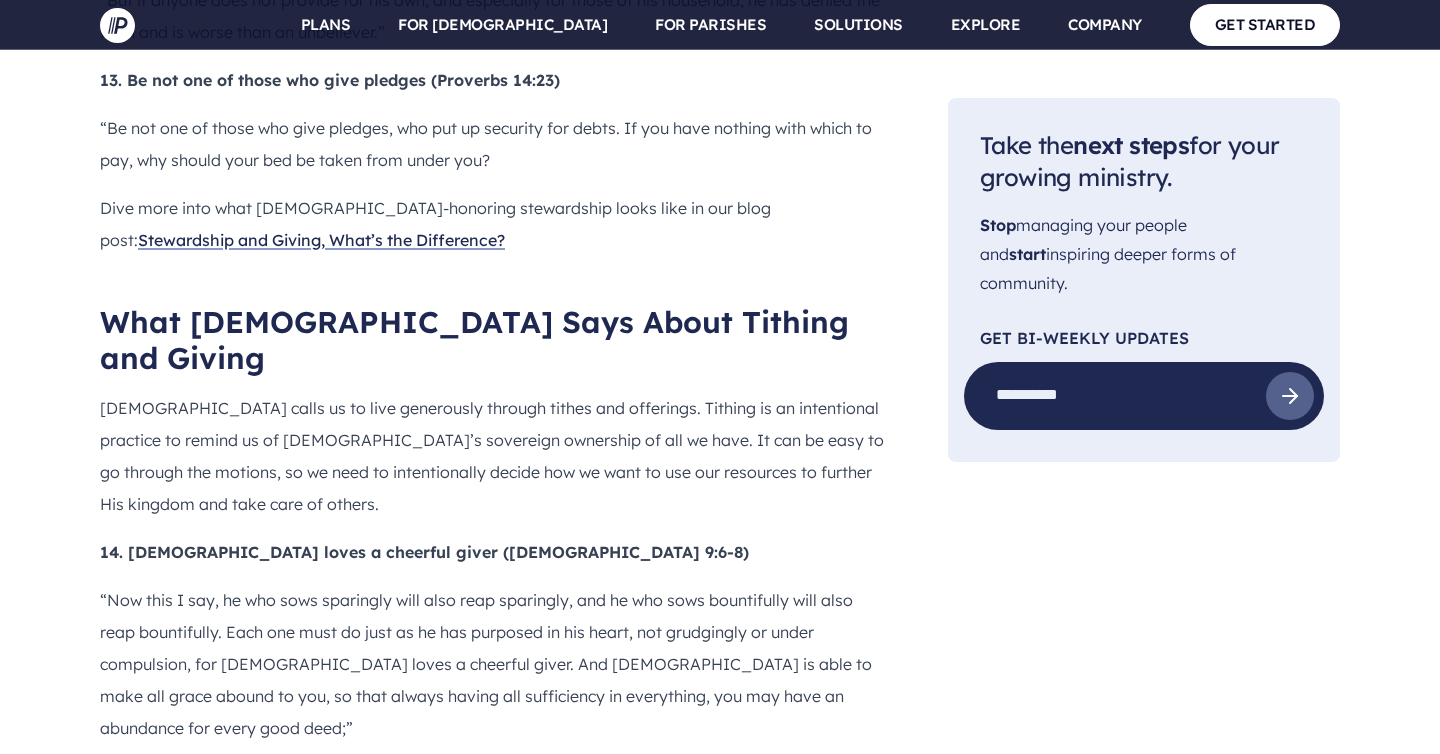 scroll, scrollTop: 4062, scrollLeft: 0, axis: vertical 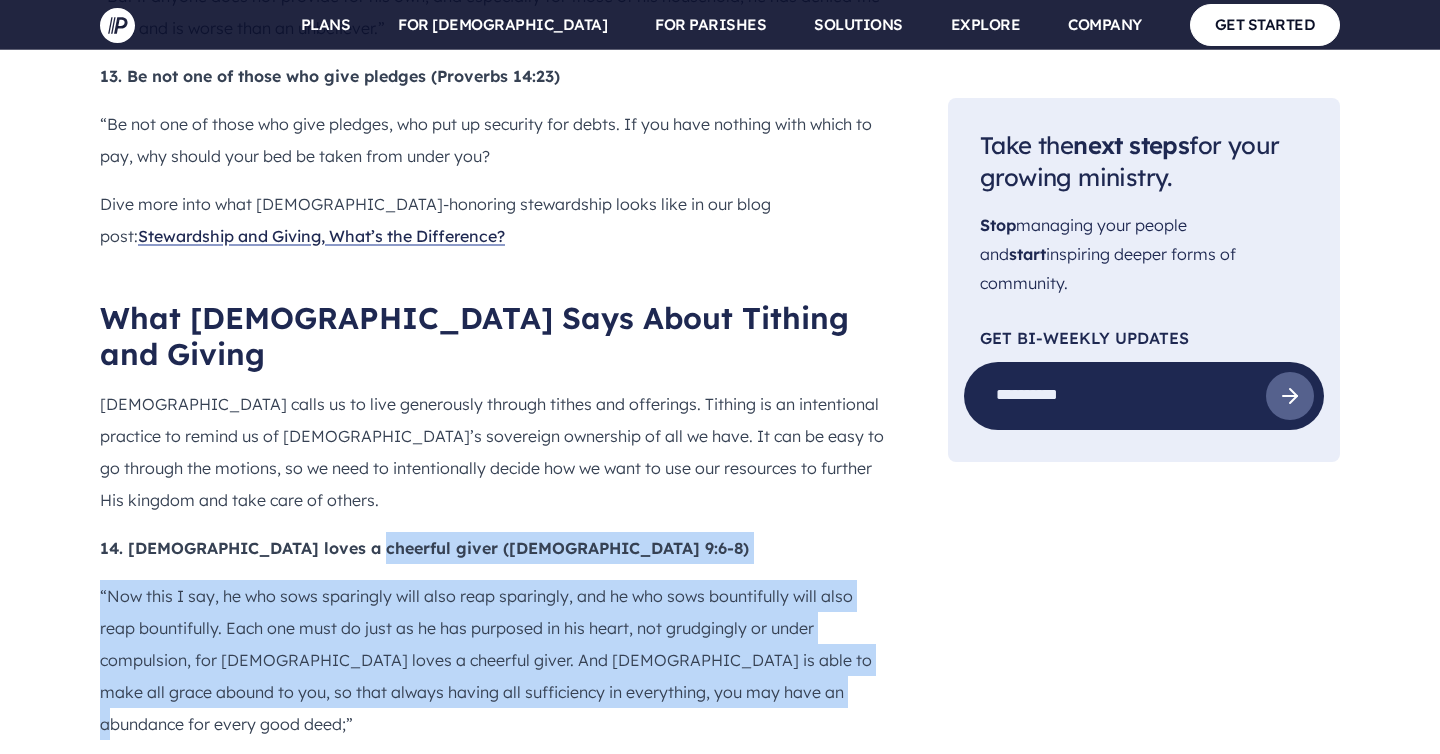 drag, startPoint x: 344, startPoint y: 194, endPoint x: 812, endPoint y: 341, distance: 490.54358 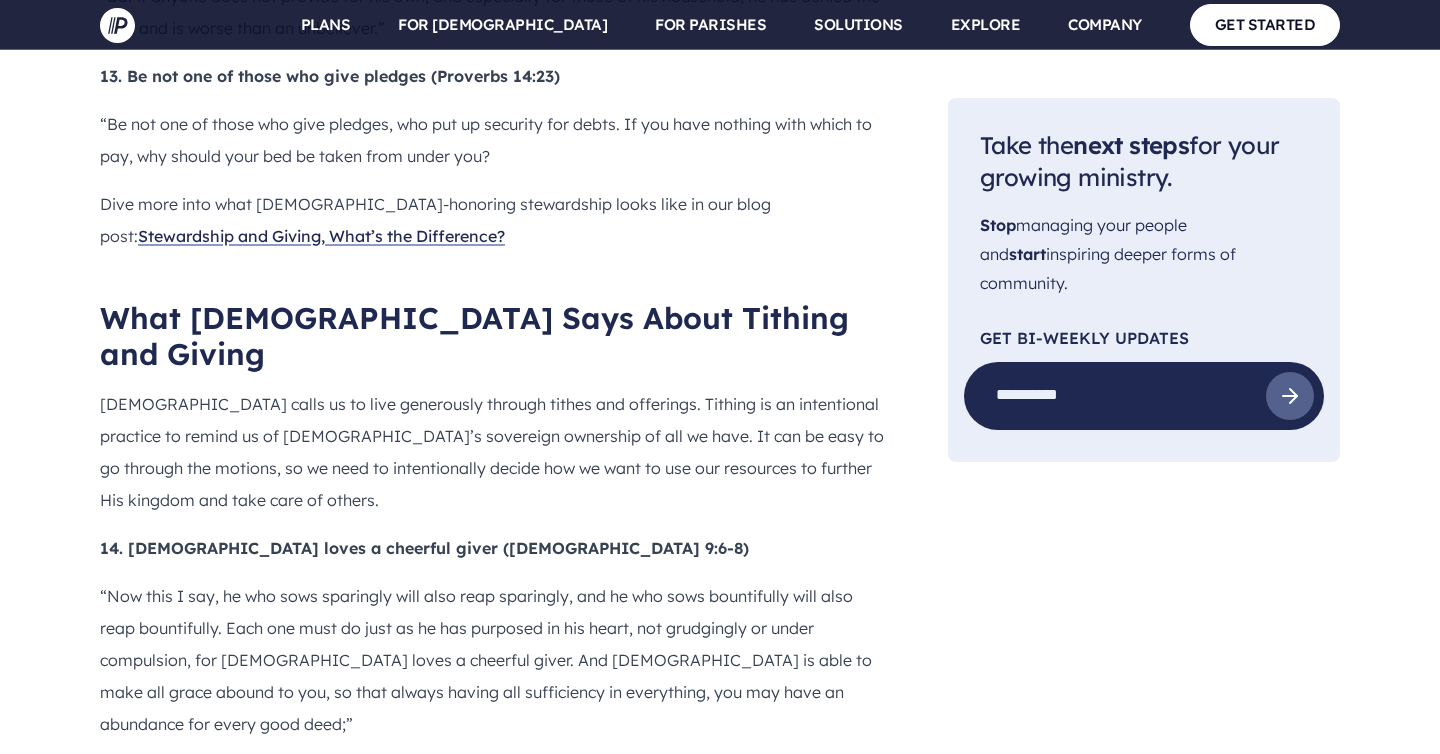 click on "15. Do not be hardhearted or tightfisted ([DEMOGRAPHIC_DATA] 15:7)" at bounding box center (492, 772) 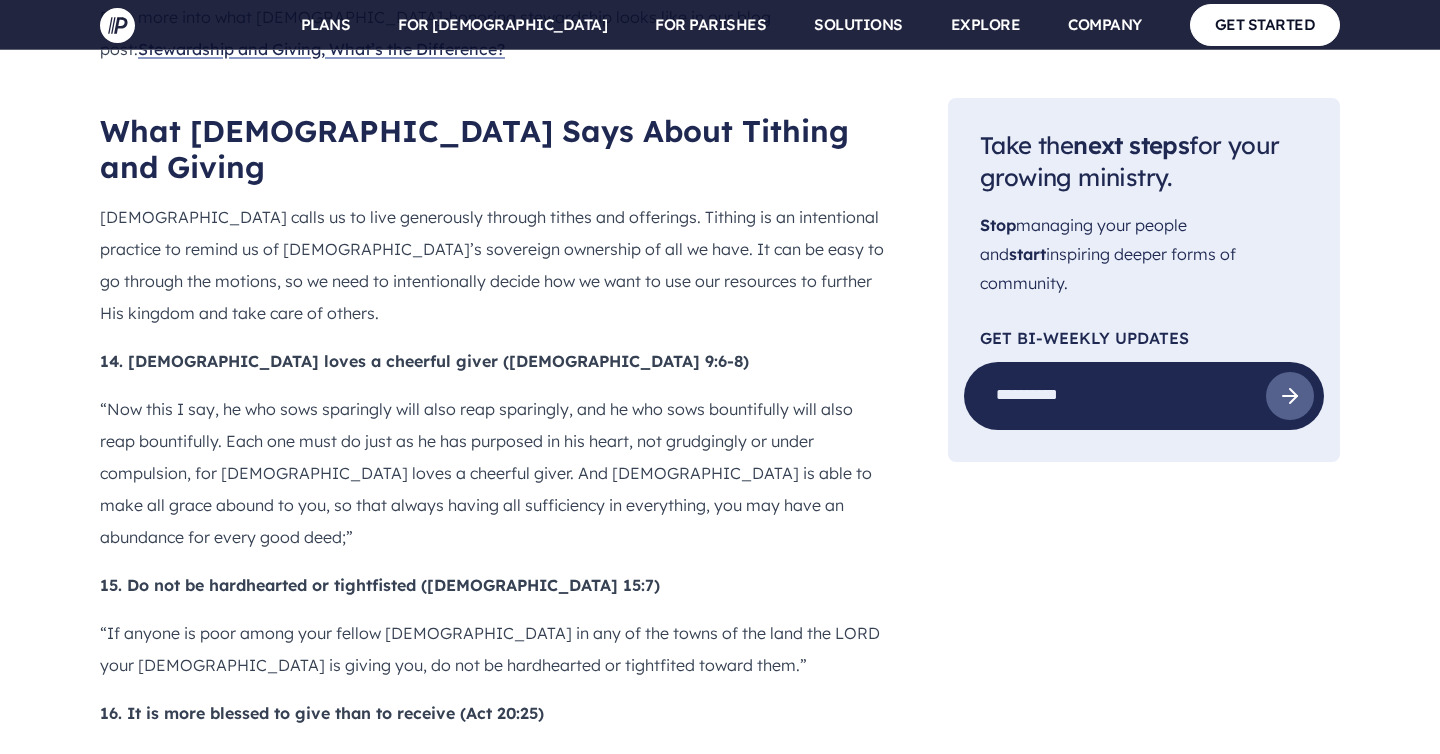 scroll, scrollTop: 4260, scrollLeft: 0, axis: vertical 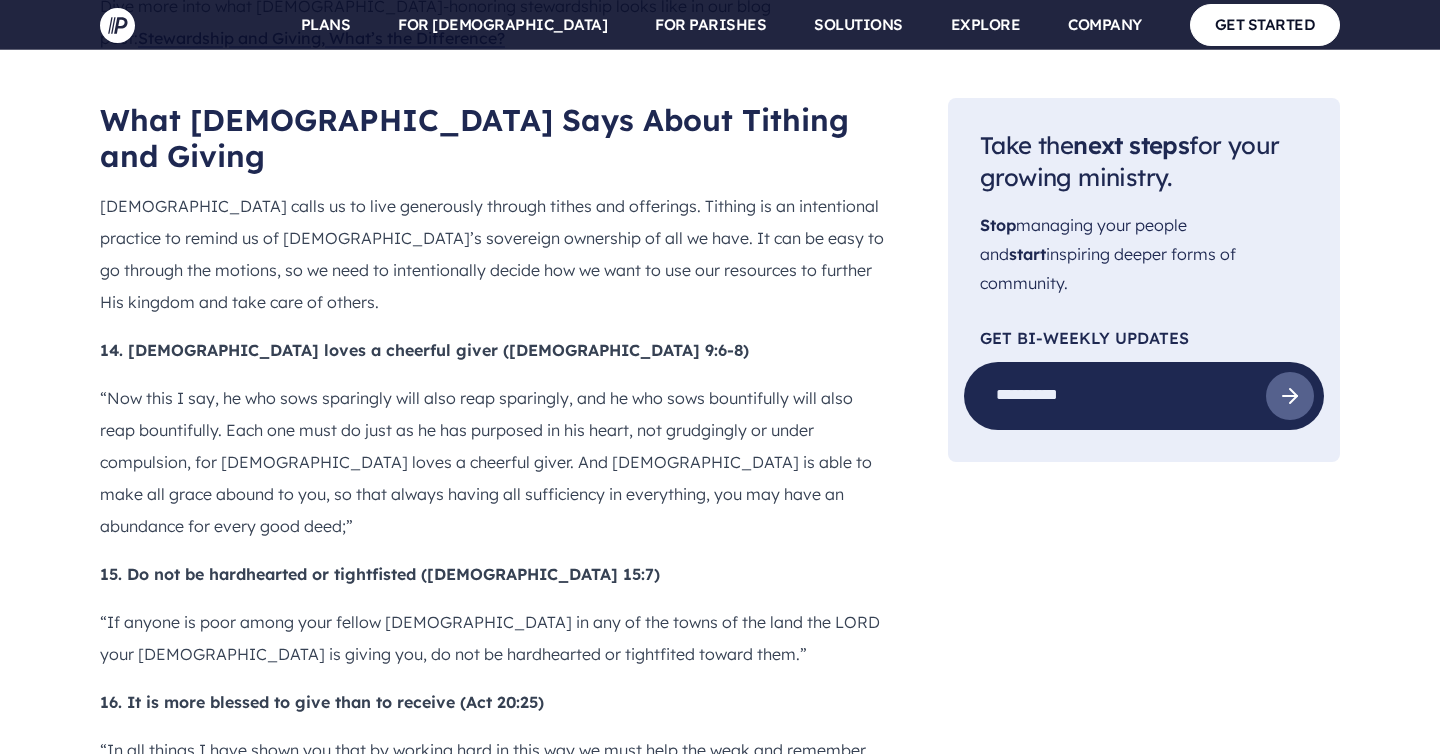 click on "15. Do not be hardhearted or tightfisted ([DEMOGRAPHIC_DATA] 15:7)" at bounding box center [380, 574] 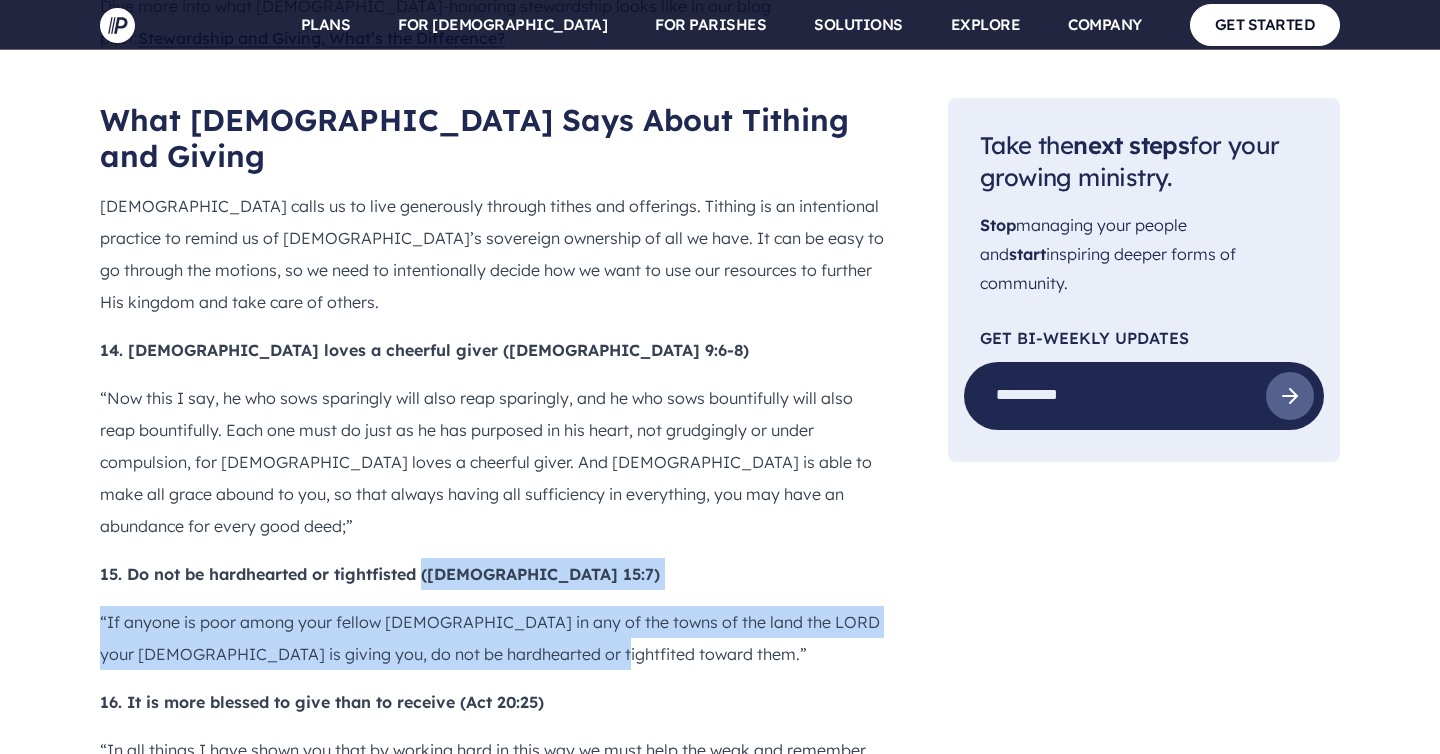 drag, startPoint x: 424, startPoint y: 191, endPoint x: 569, endPoint y: 259, distance: 160.15305 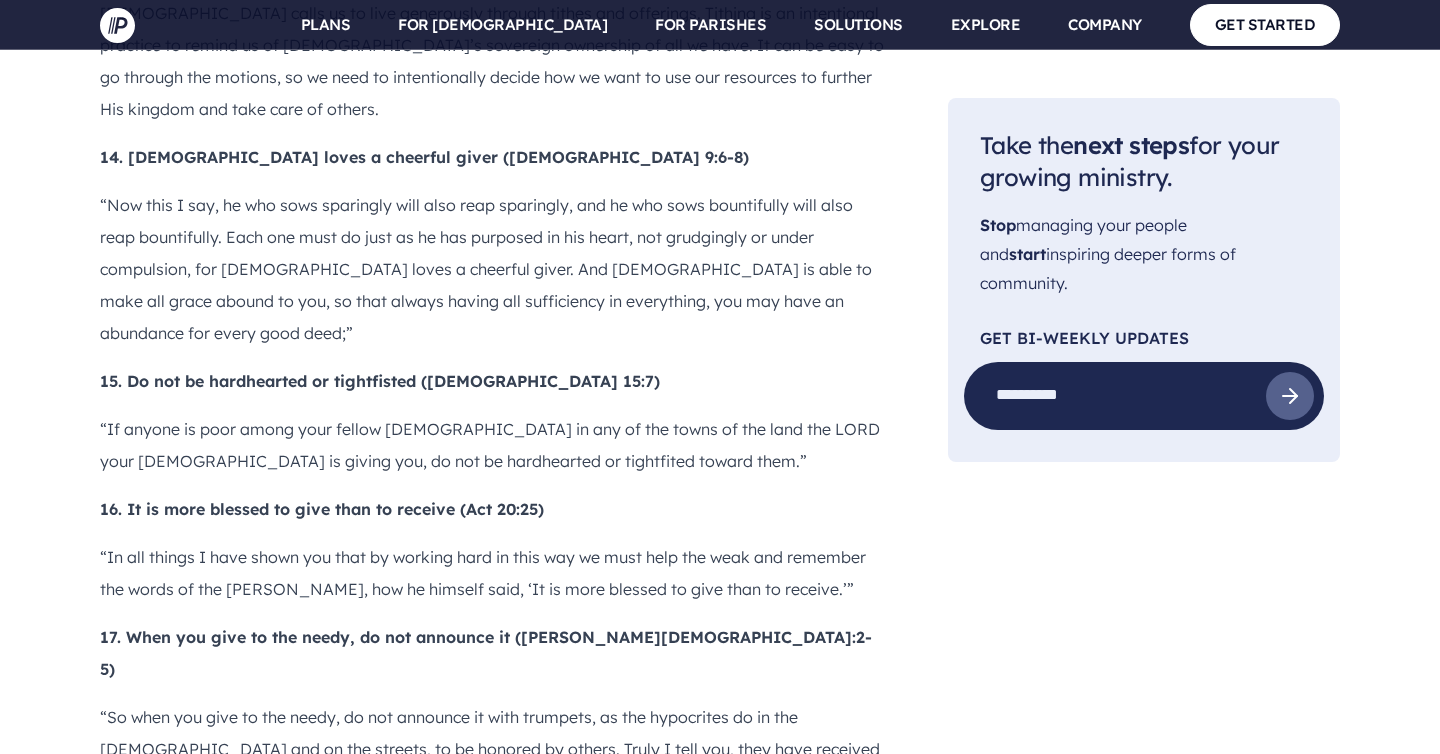 scroll, scrollTop: 4457, scrollLeft: 0, axis: vertical 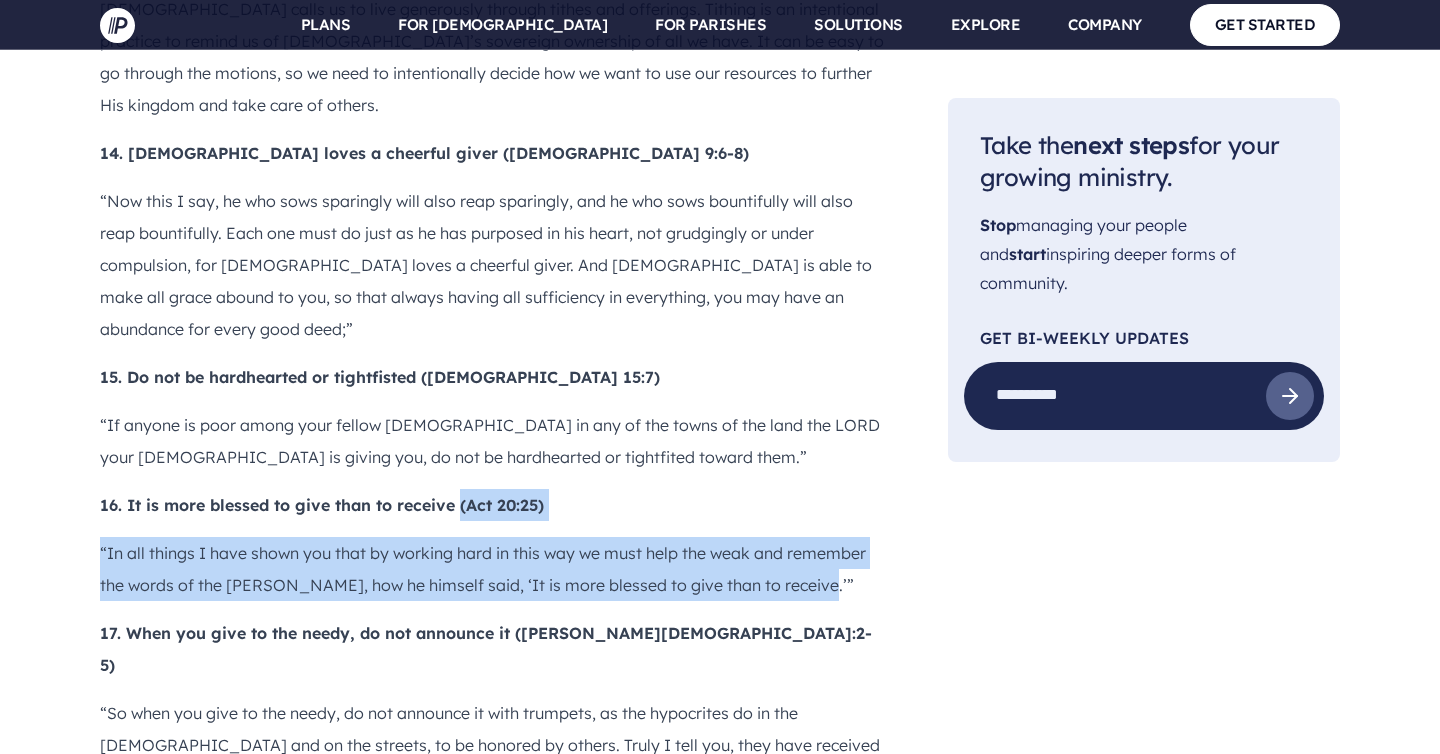 drag, startPoint x: 459, startPoint y: 120, endPoint x: 805, endPoint y: 185, distance: 352.05255 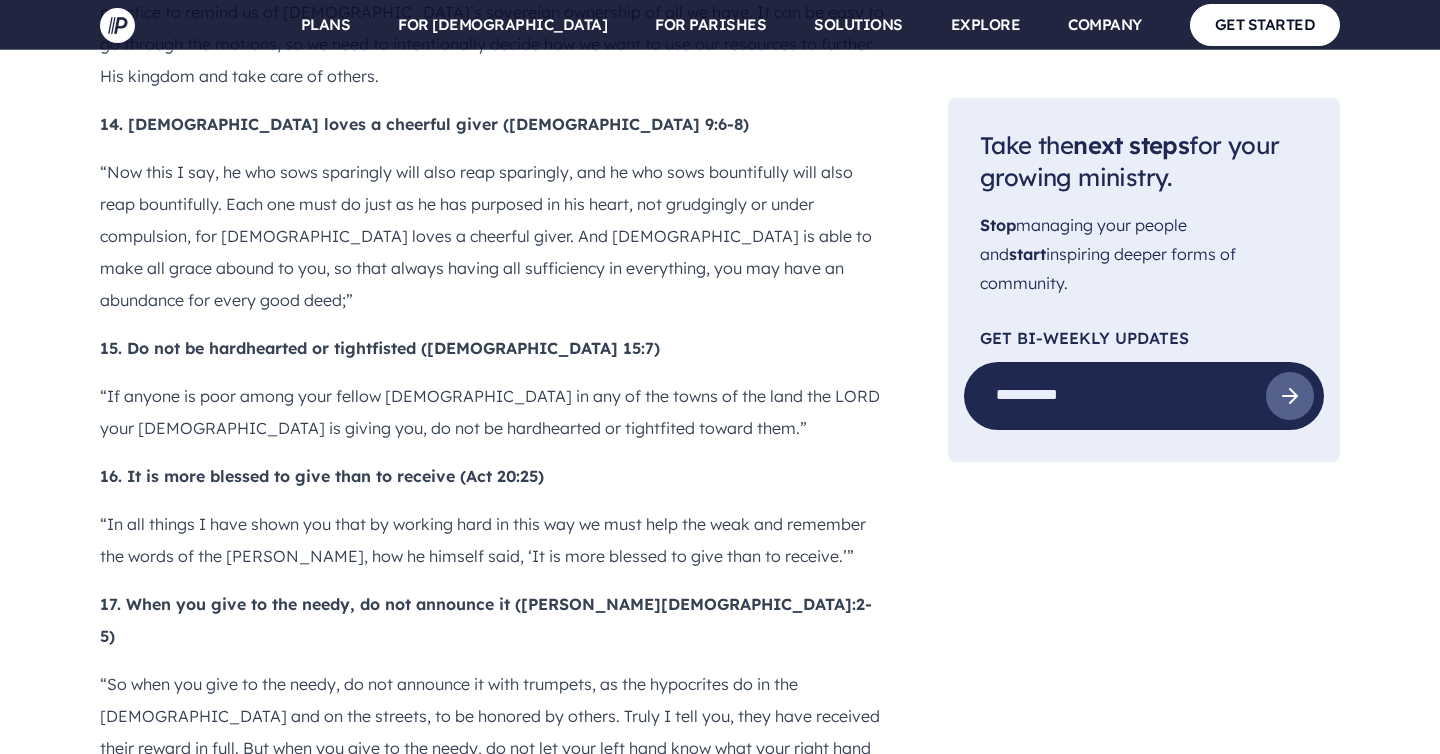 scroll, scrollTop: 4487, scrollLeft: 0, axis: vertical 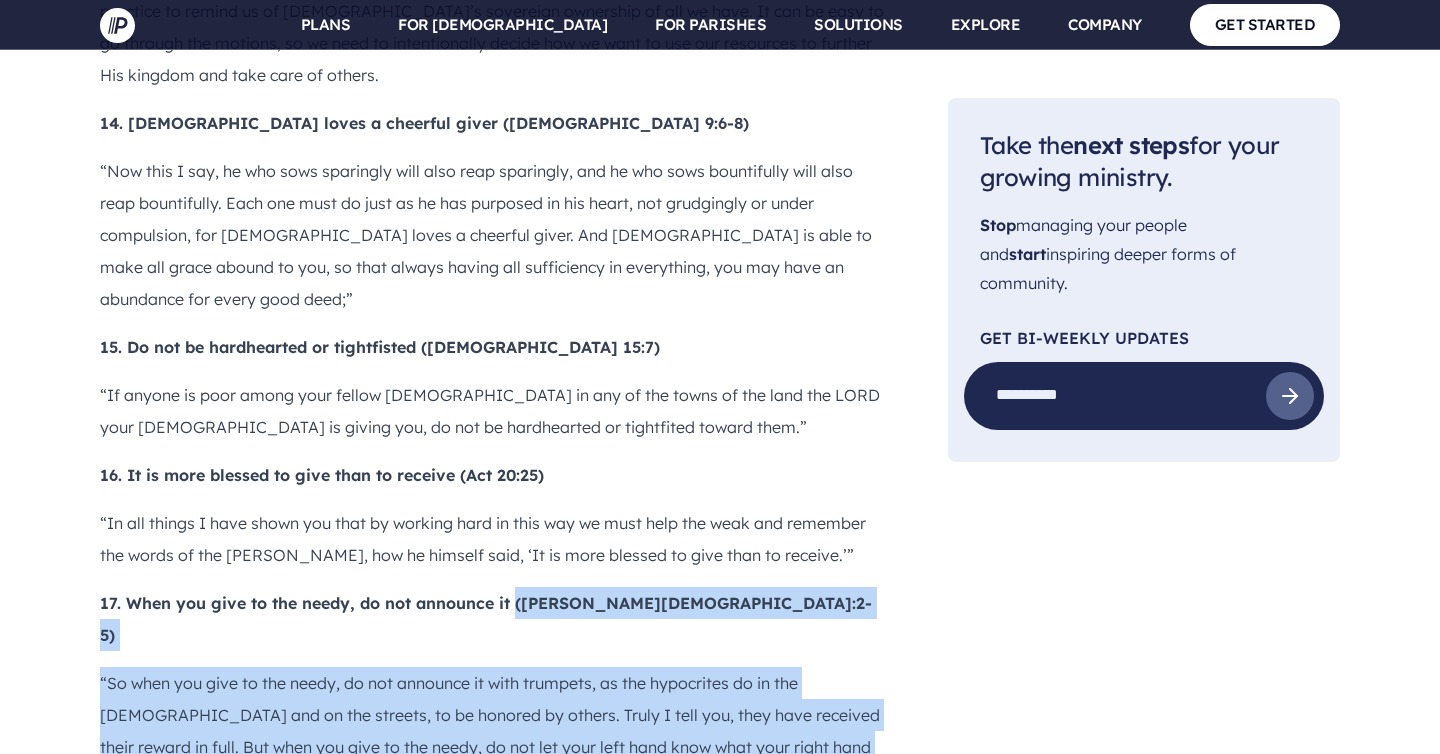 drag, startPoint x: 515, startPoint y: 220, endPoint x: 872, endPoint y: 357, distance: 382.3846 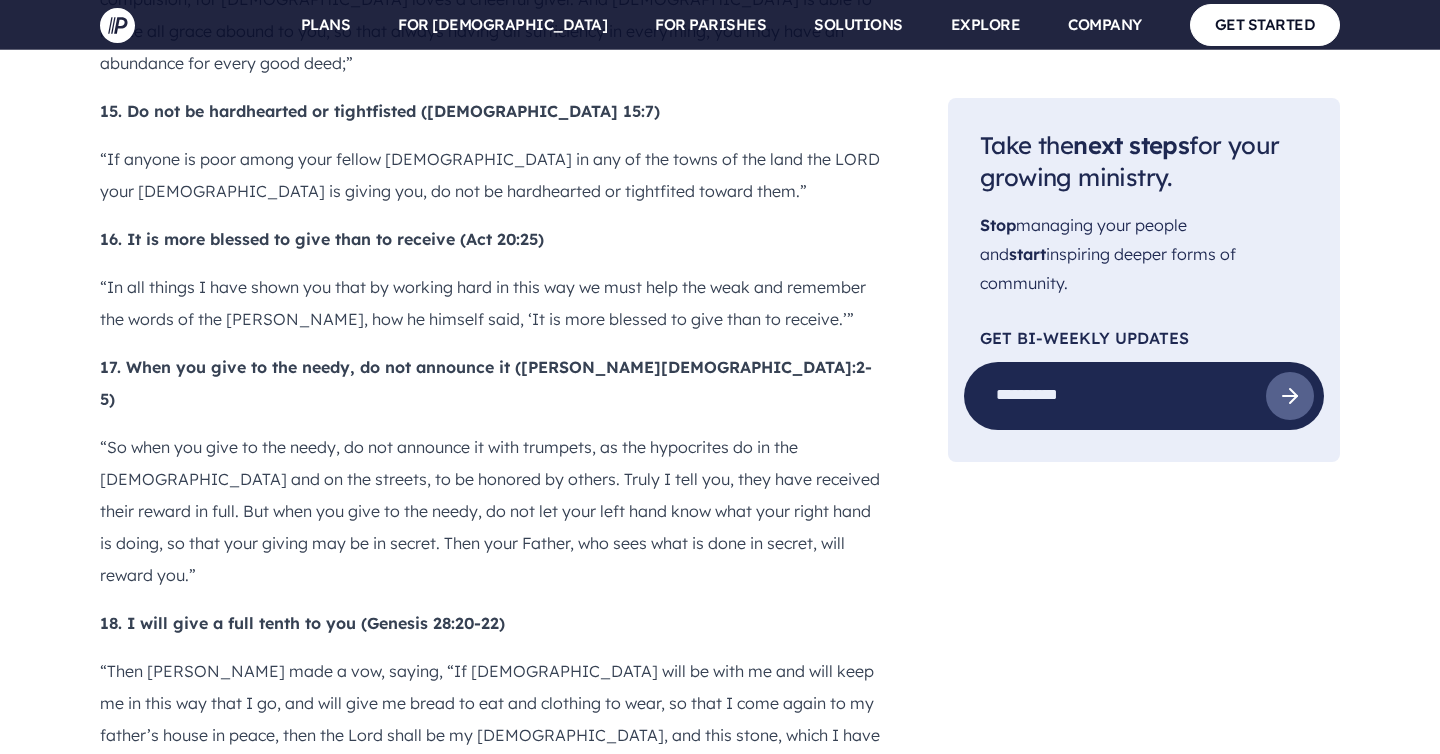 scroll, scrollTop: 4742, scrollLeft: 0, axis: vertical 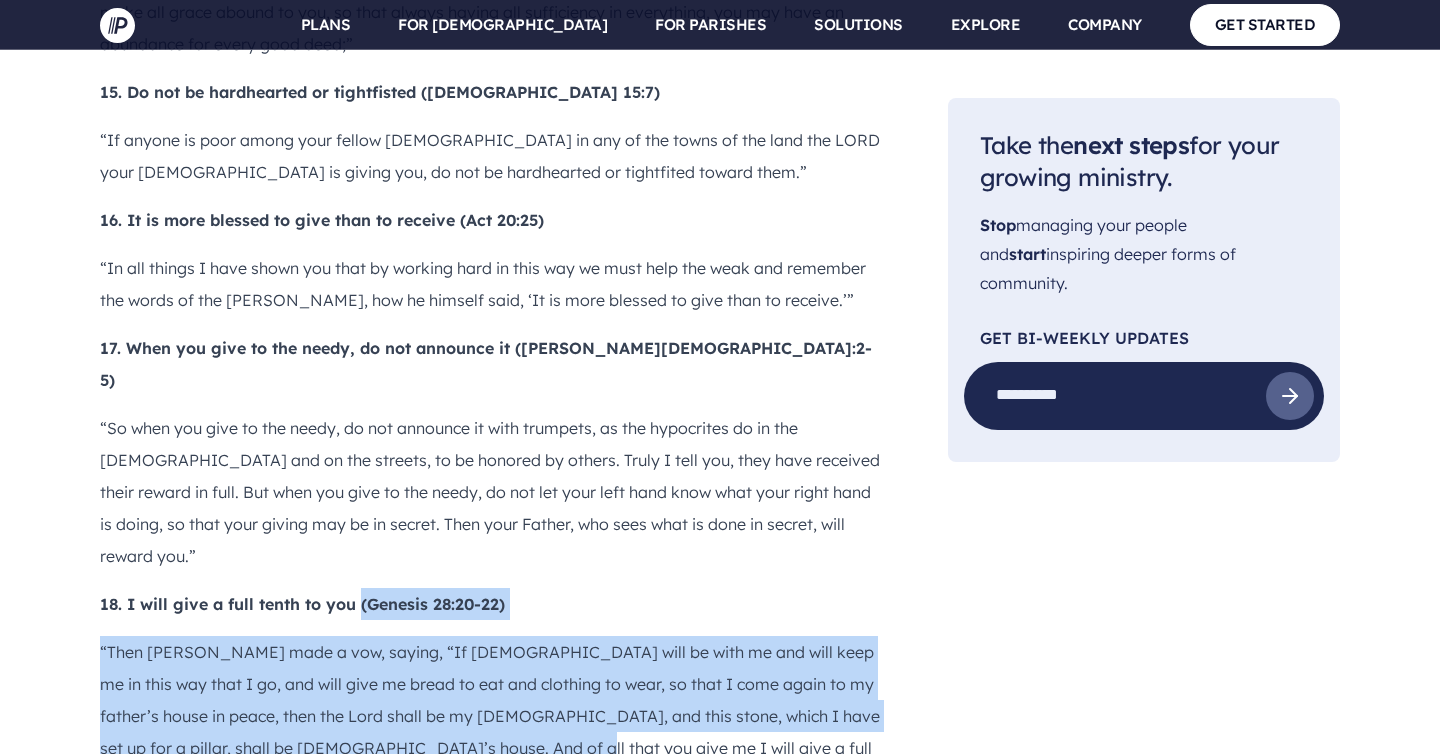 drag, startPoint x: 362, startPoint y: 157, endPoint x: 473, endPoint y: 297, distance: 178.66449 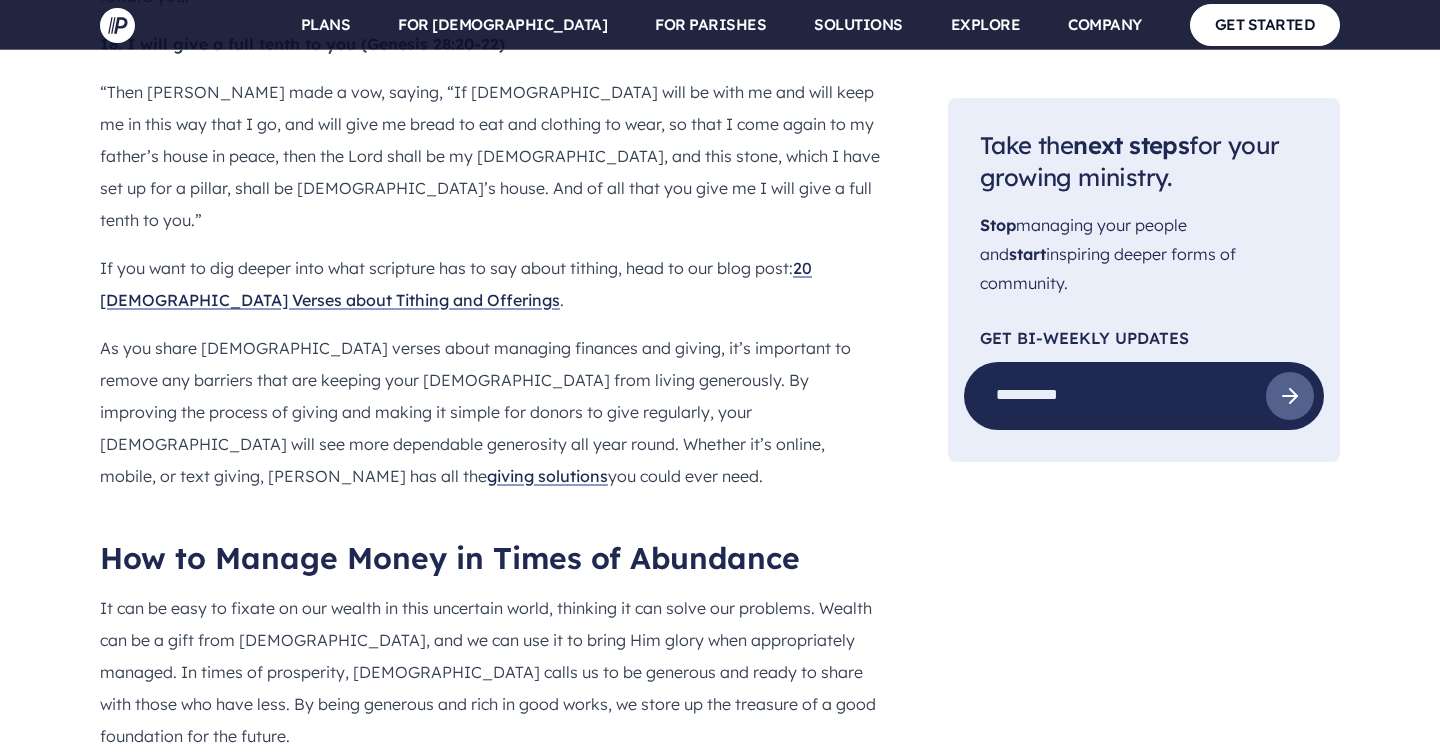 scroll, scrollTop: 5309, scrollLeft: 0, axis: vertical 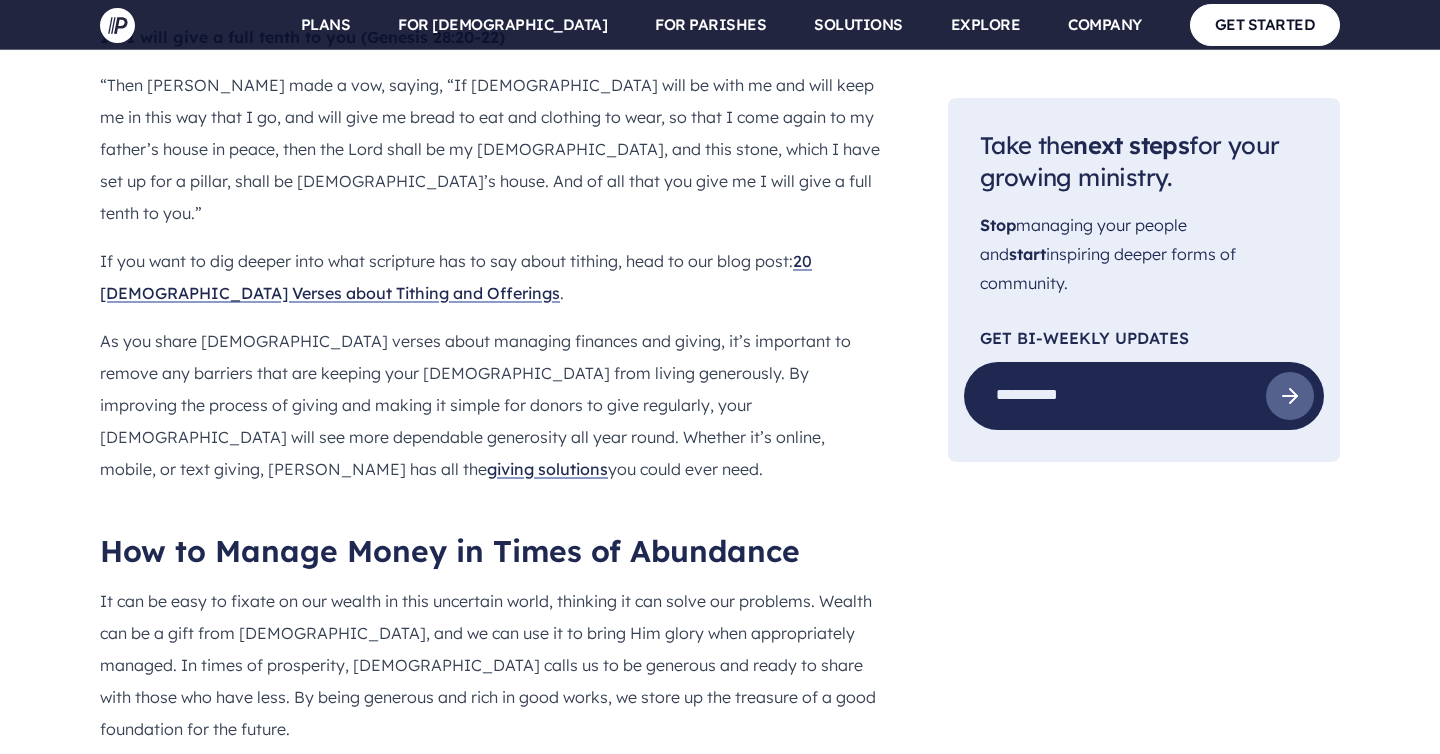 drag, startPoint x: 397, startPoint y: 230, endPoint x: 512, endPoint y: 310, distance: 140.08926 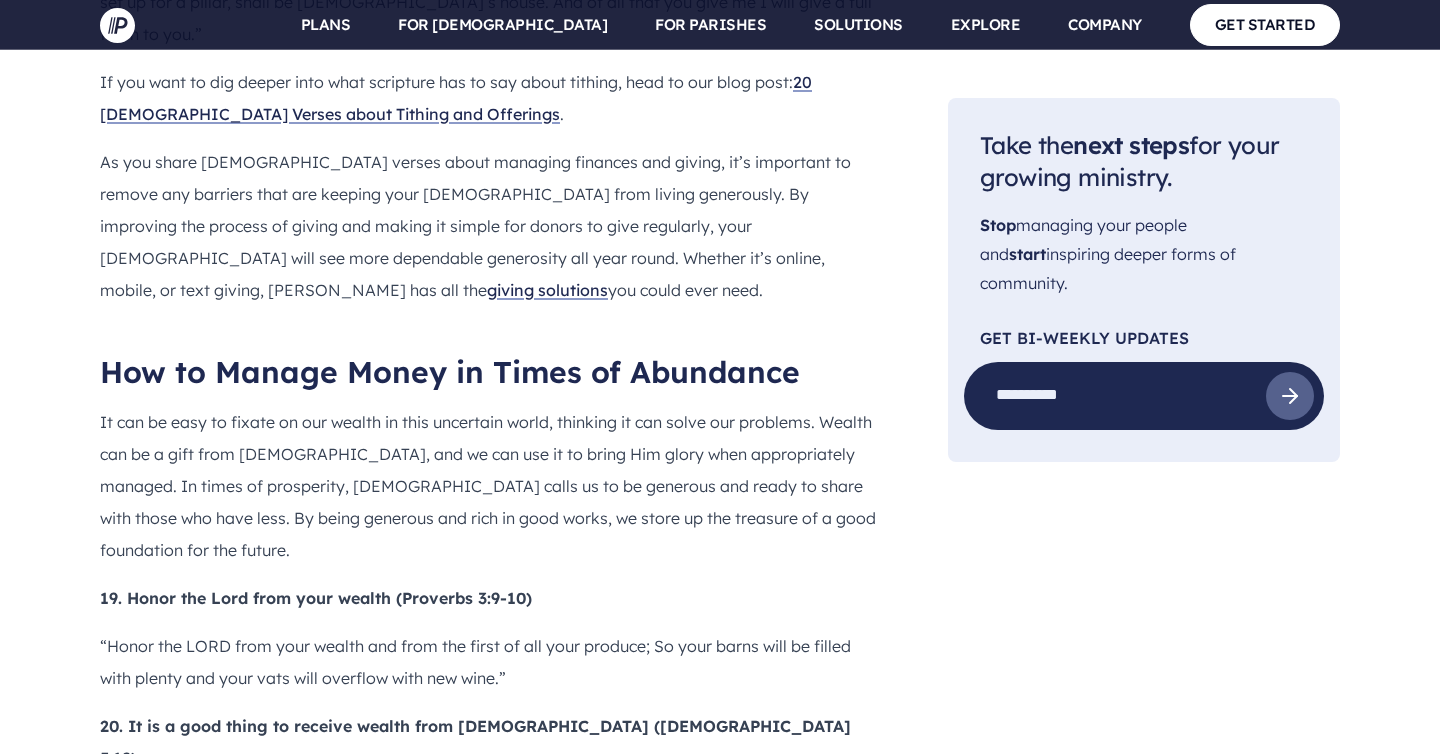 scroll, scrollTop: 5487, scrollLeft: 0, axis: vertical 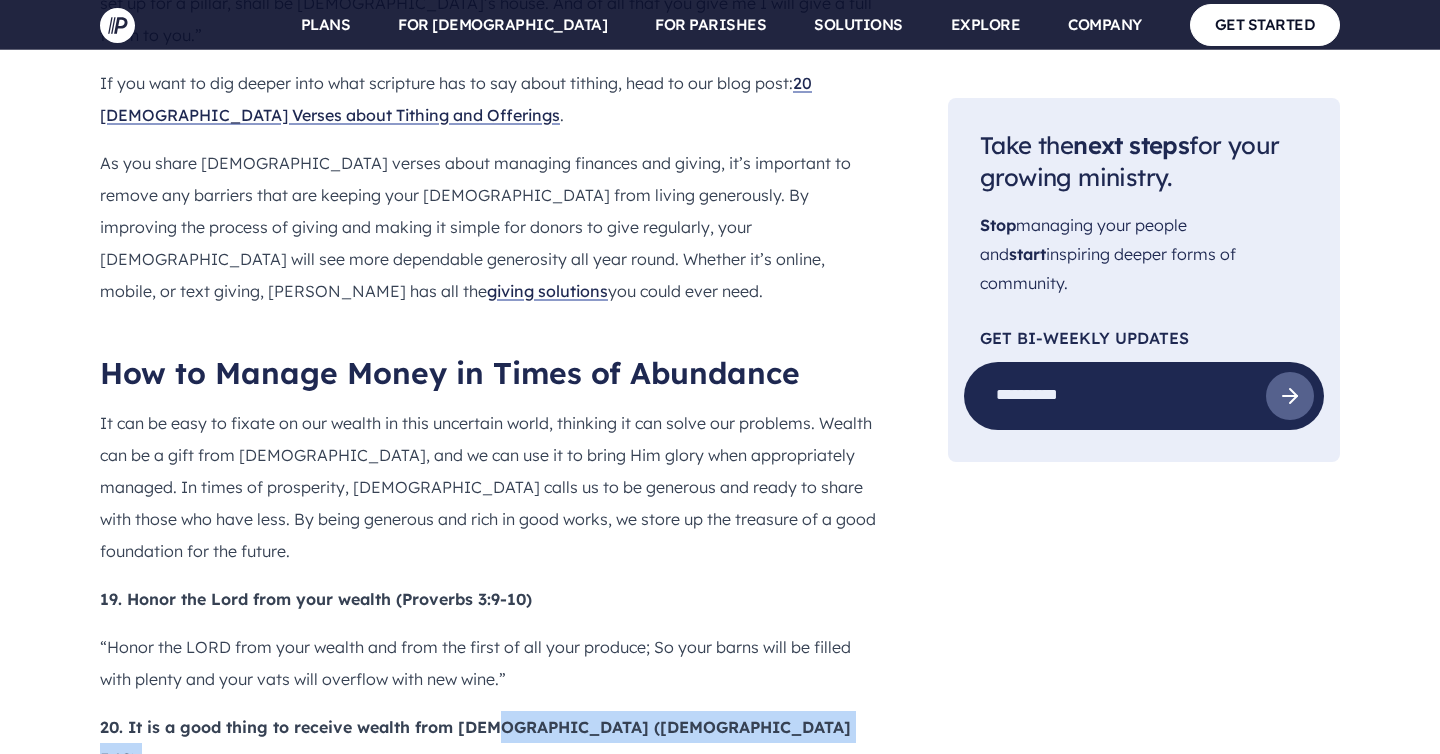 drag, startPoint x: 499, startPoint y: 183, endPoint x: 536, endPoint y: 253, distance: 79.17702 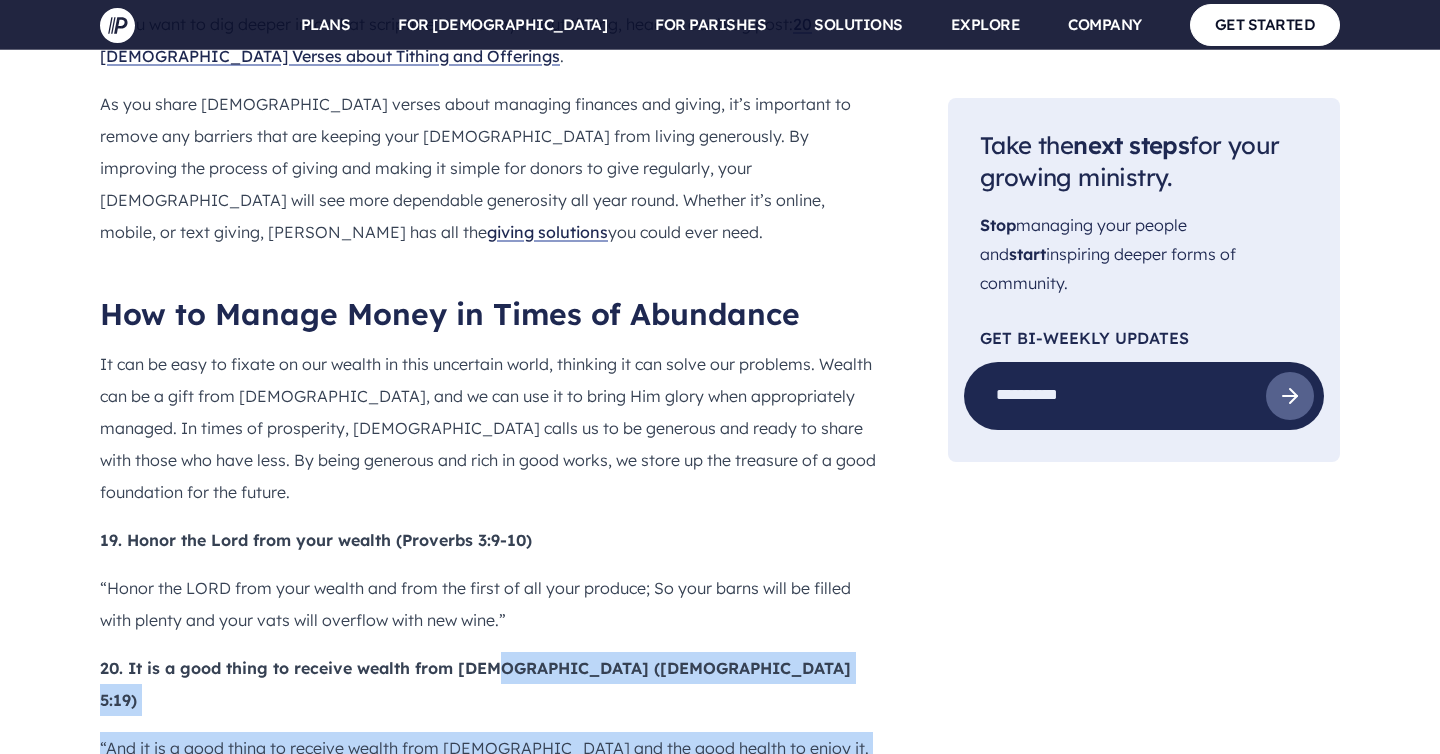 scroll, scrollTop: 5573, scrollLeft: 0, axis: vertical 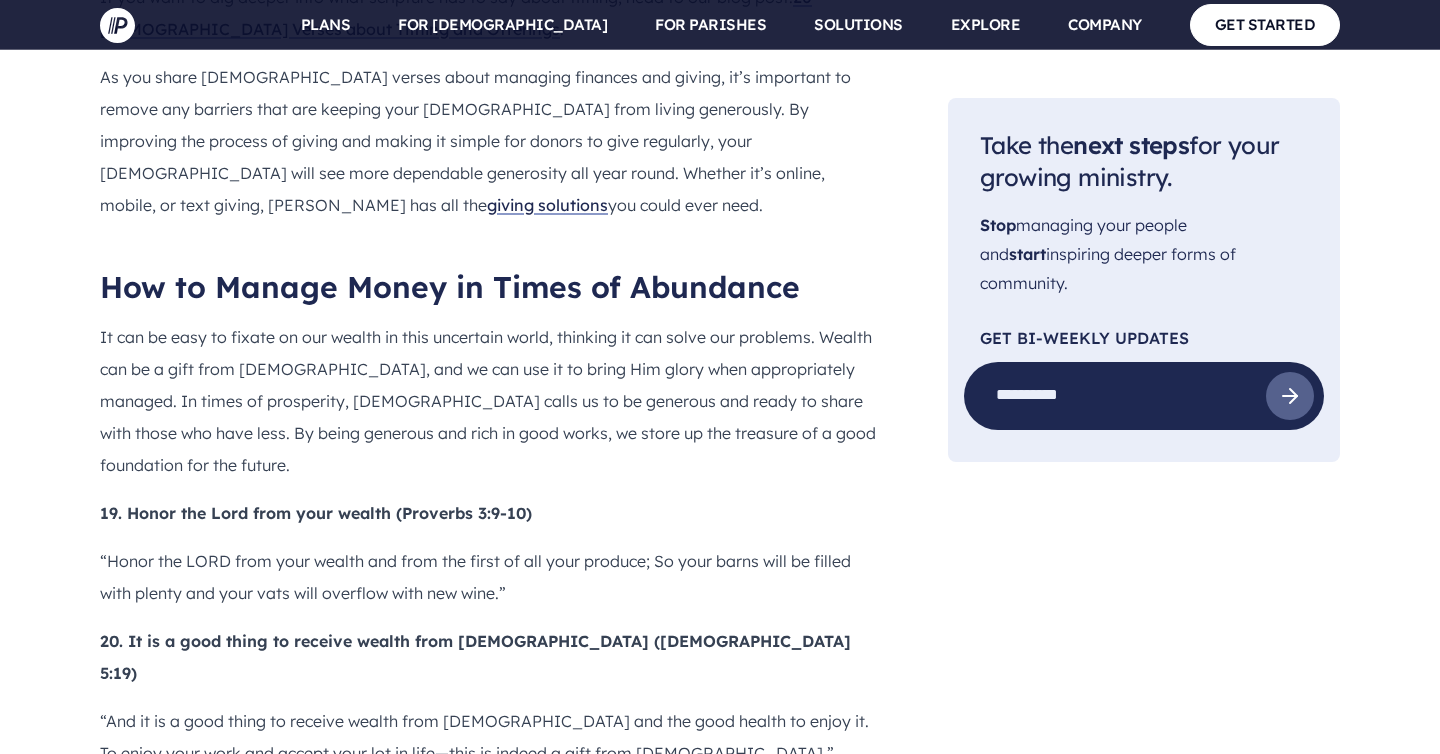 drag, startPoint x: 442, startPoint y: 229, endPoint x: 415, endPoint y: 305, distance: 80.65358 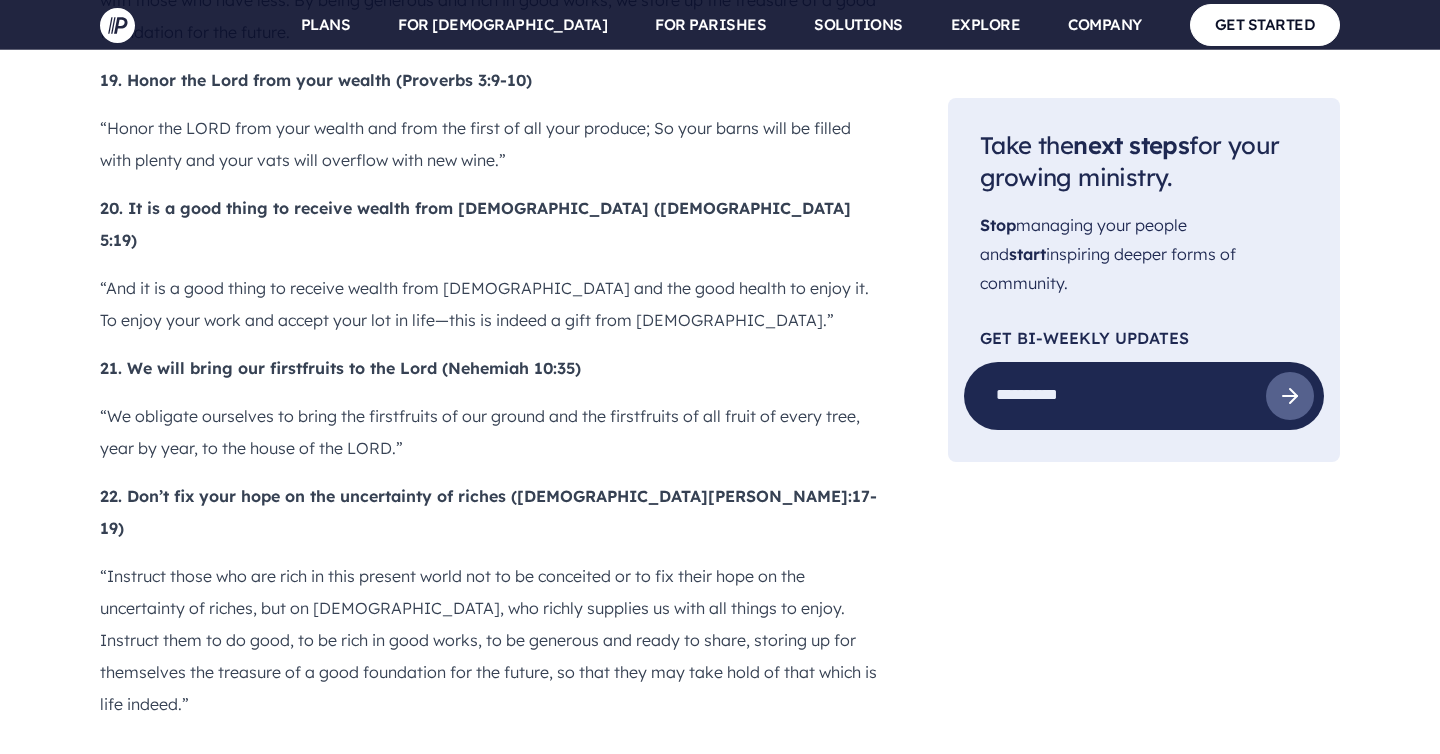 scroll, scrollTop: 6001, scrollLeft: 0, axis: vertical 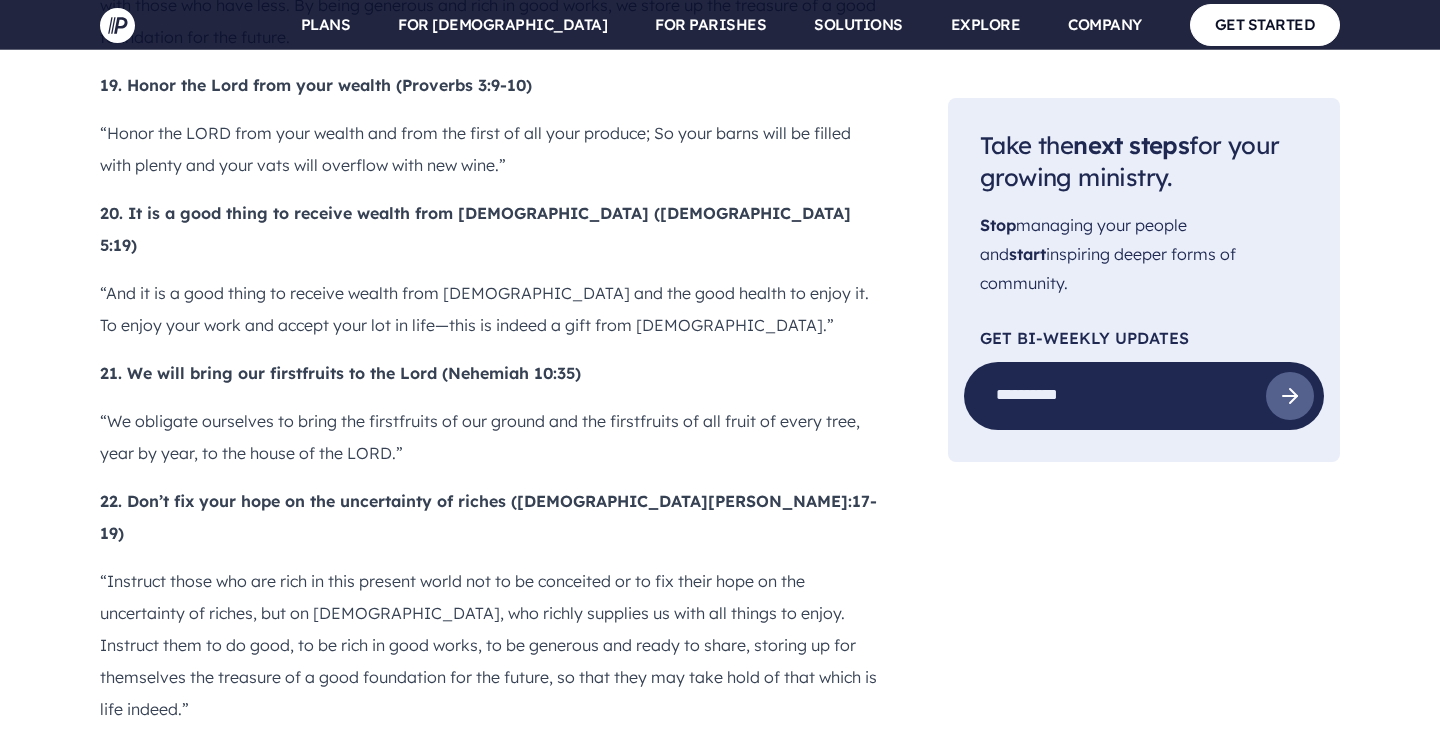 drag, startPoint x: 373, startPoint y: 379, endPoint x: 726, endPoint y: 446, distance: 359.3021 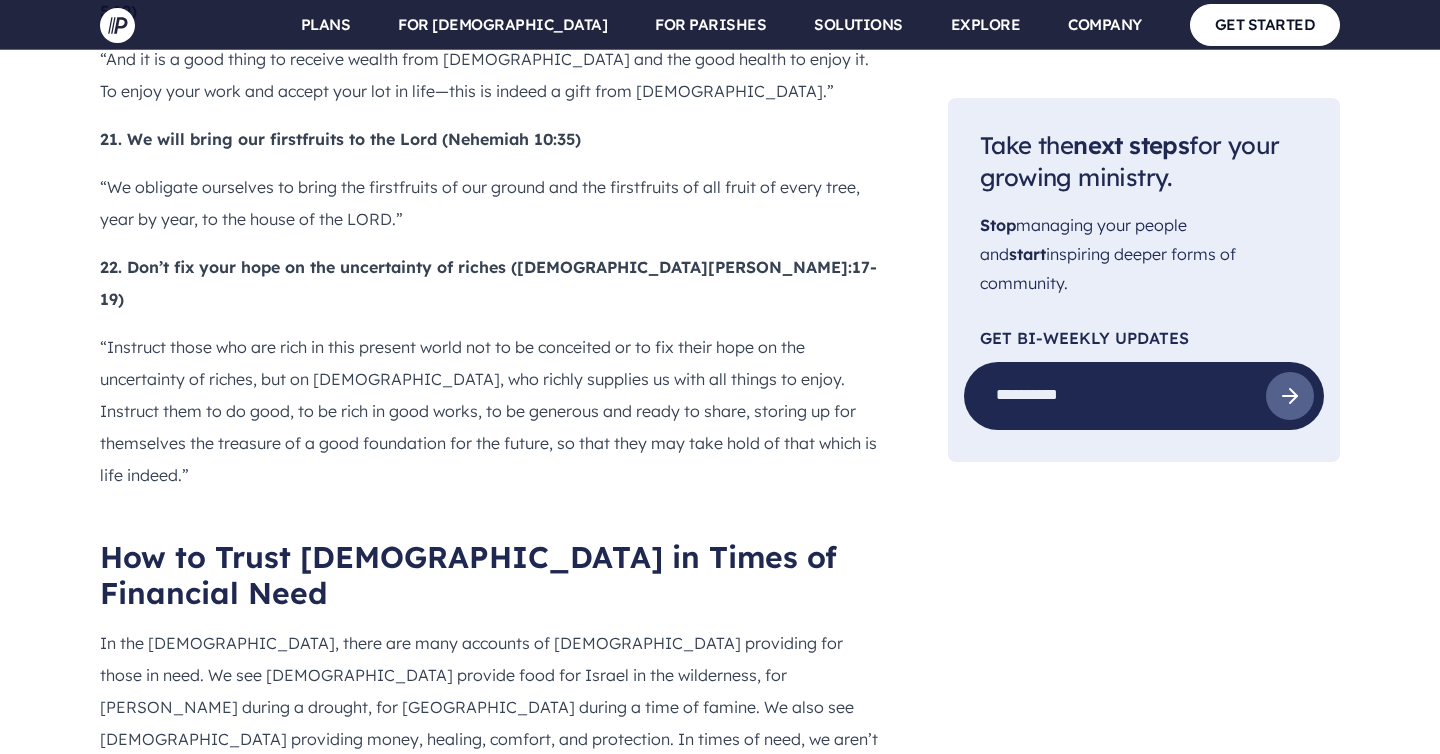 scroll, scrollTop: 6242, scrollLeft: 0, axis: vertical 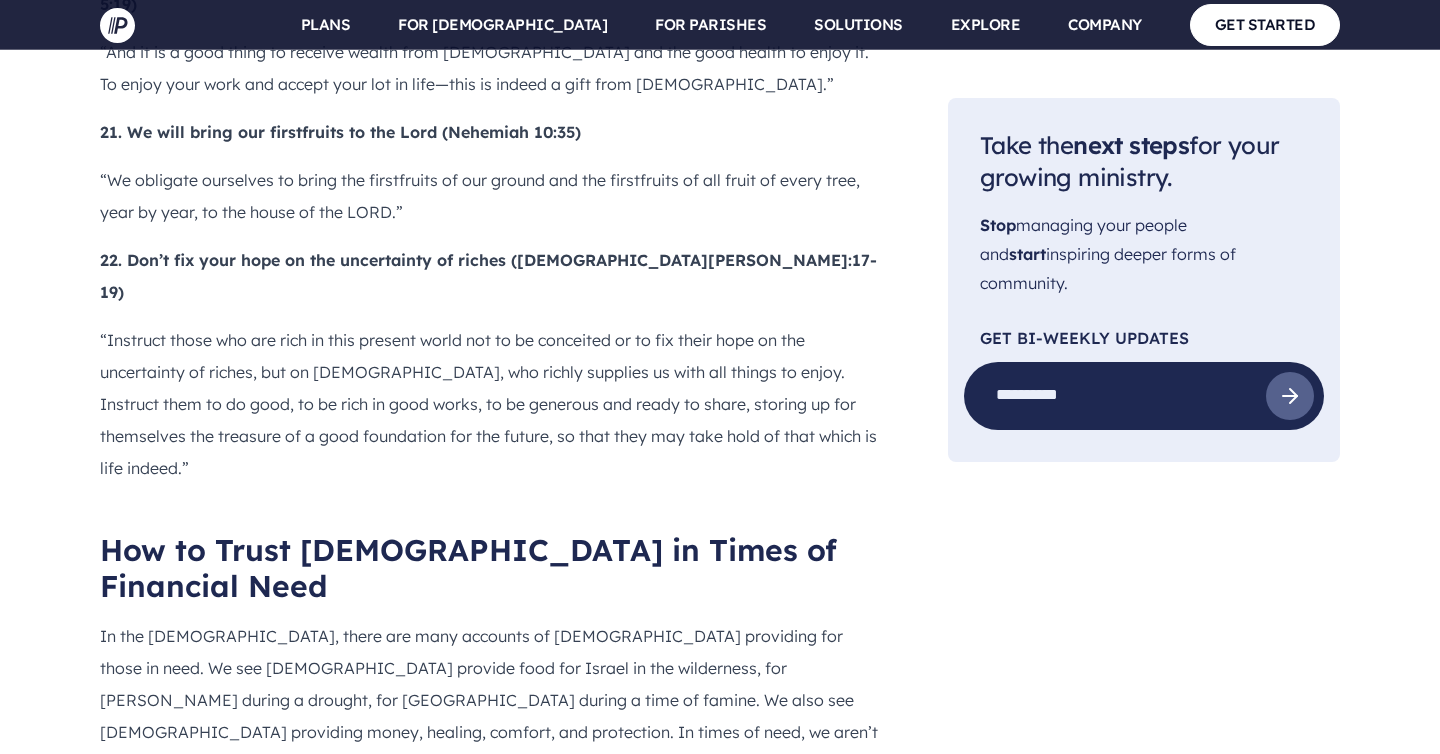 drag, startPoint x: 679, startPoint y: 361, endPoint x: 562, endPoint y: 446, distance: 144.61673 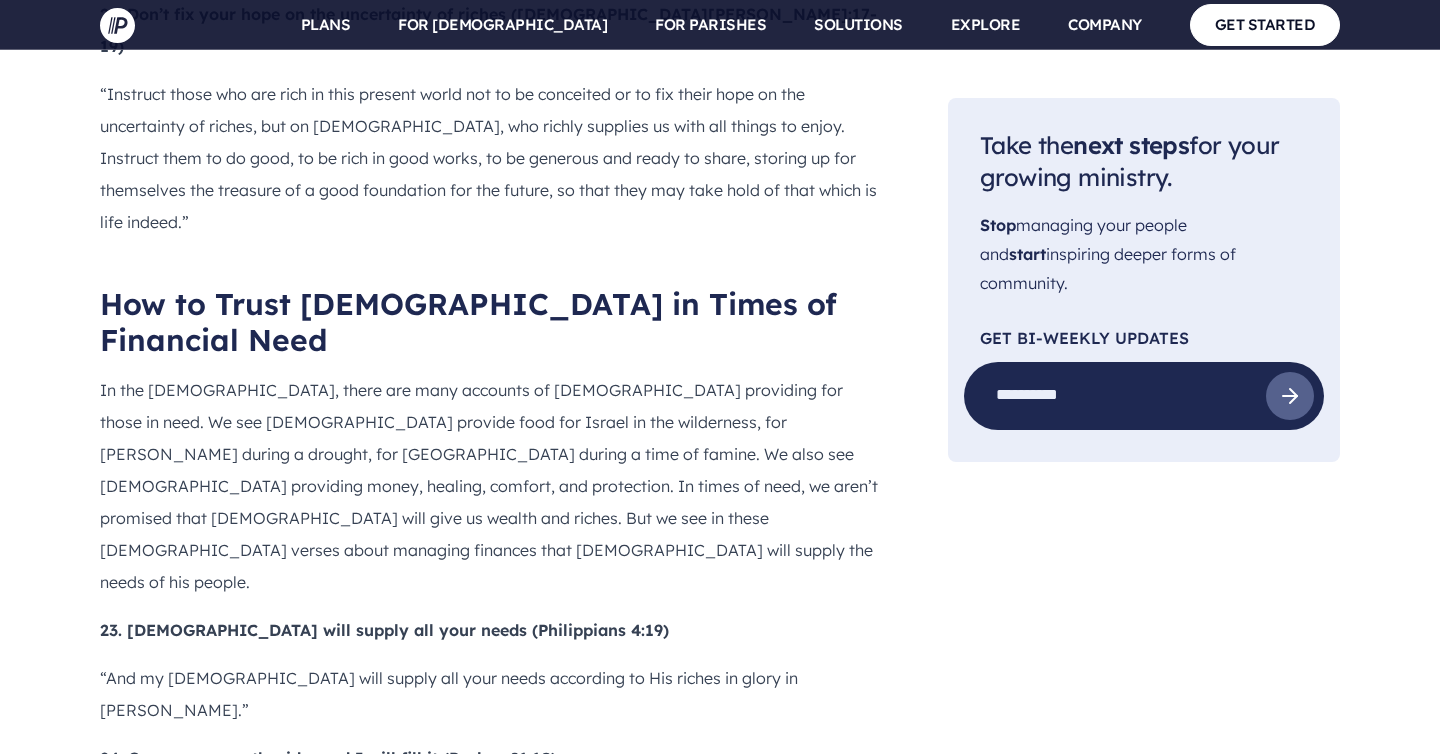 scroll, scrollTop: 6502, scrollLeft: 0, axis: vertical 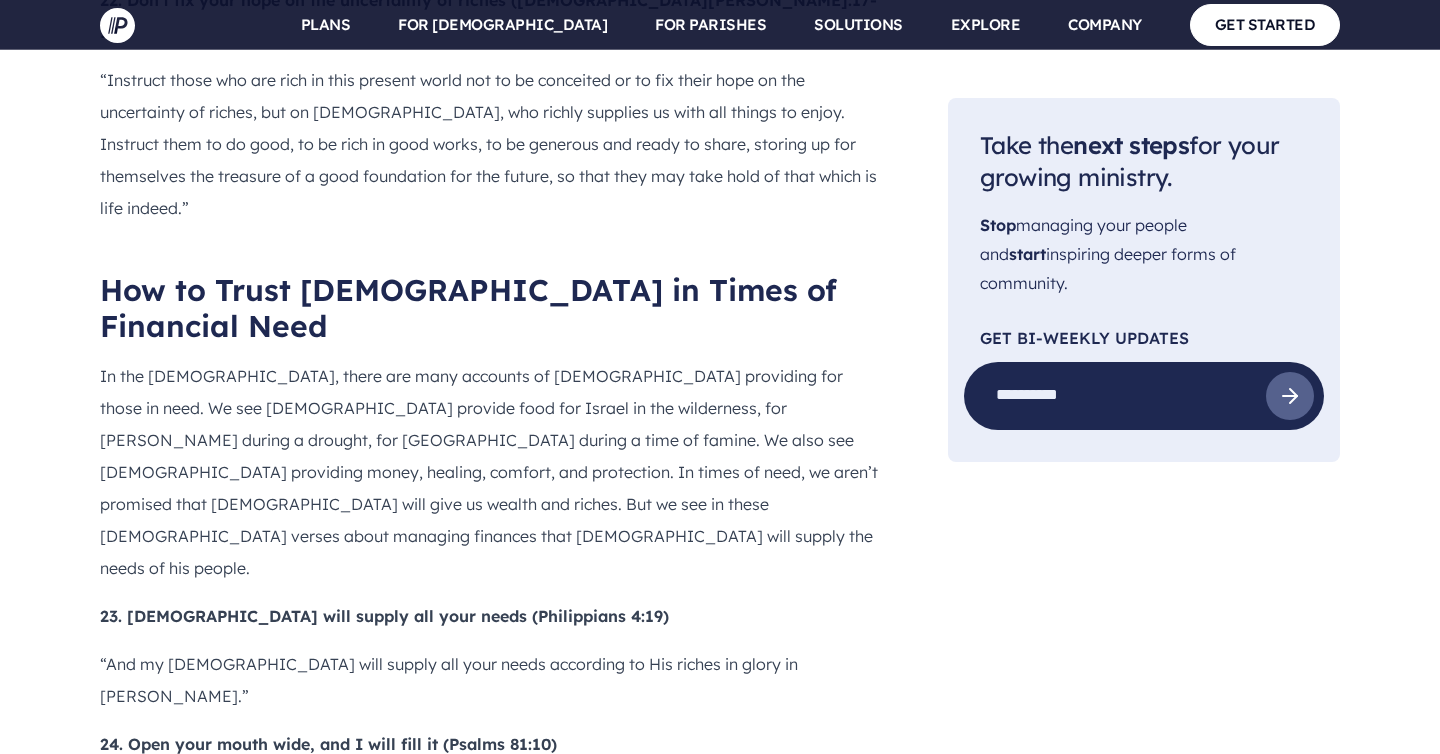 click on "Featured Content
RESOURCE
[GEOGRAPHIC_DATA] Check" at bounding box center [1144, -2136] 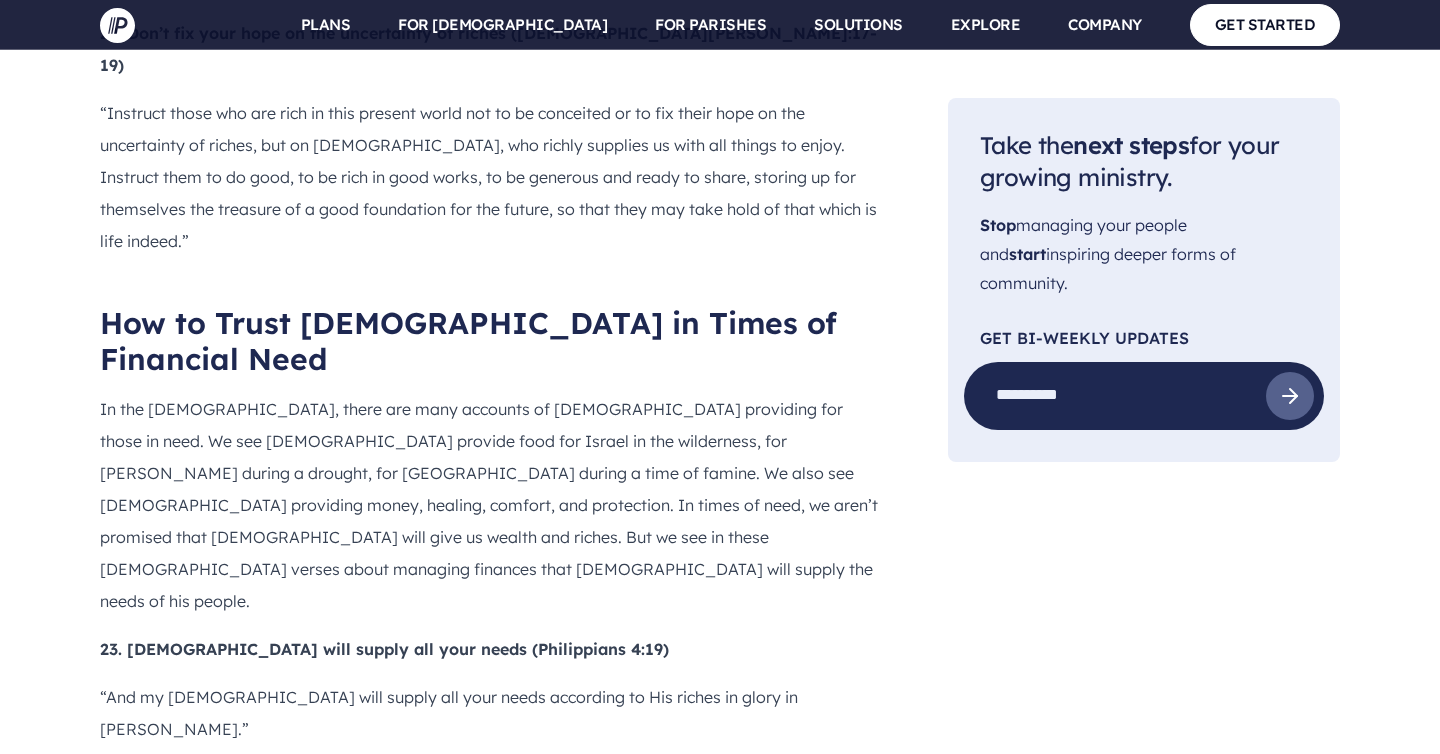 scroll, scrollTop: 6199, scrollLeft: 0, axis: vertical 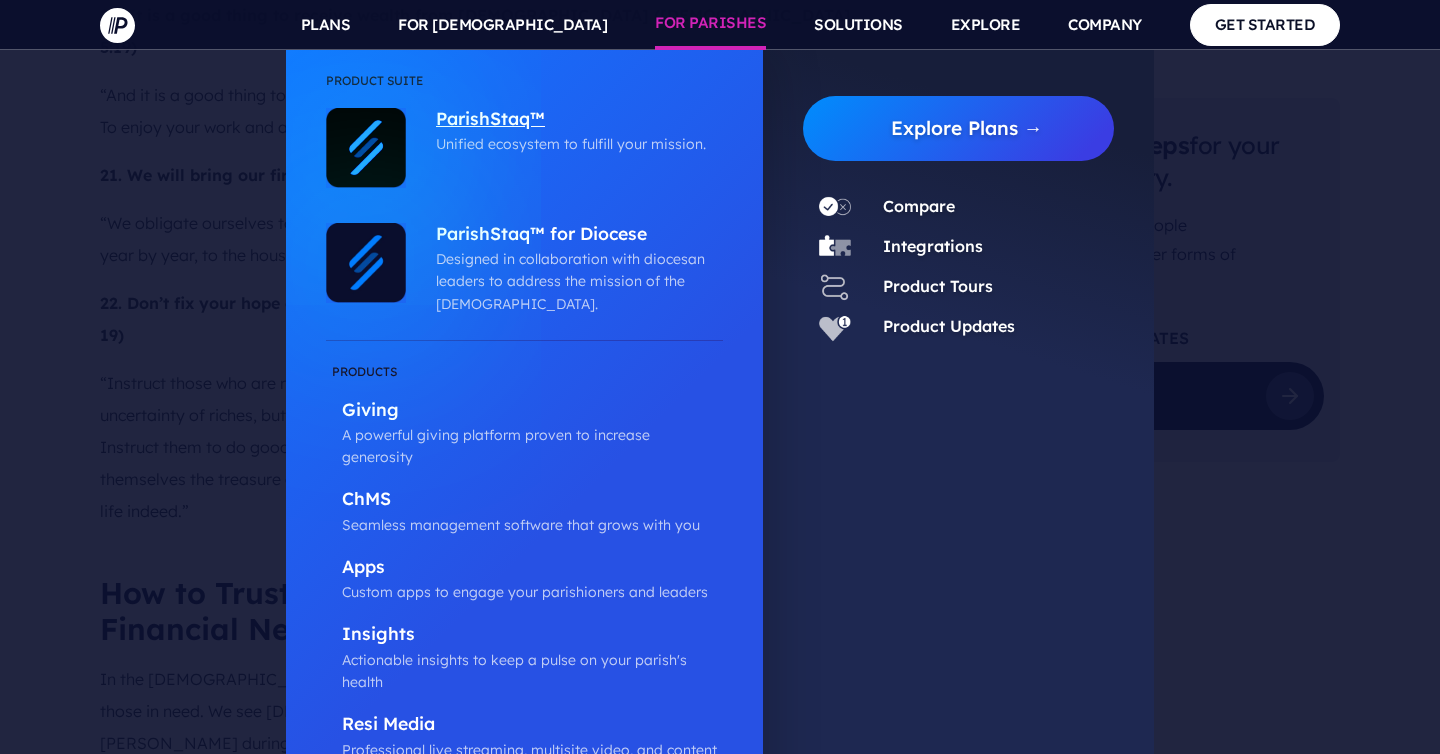 click at bounding box center (720, 377) 